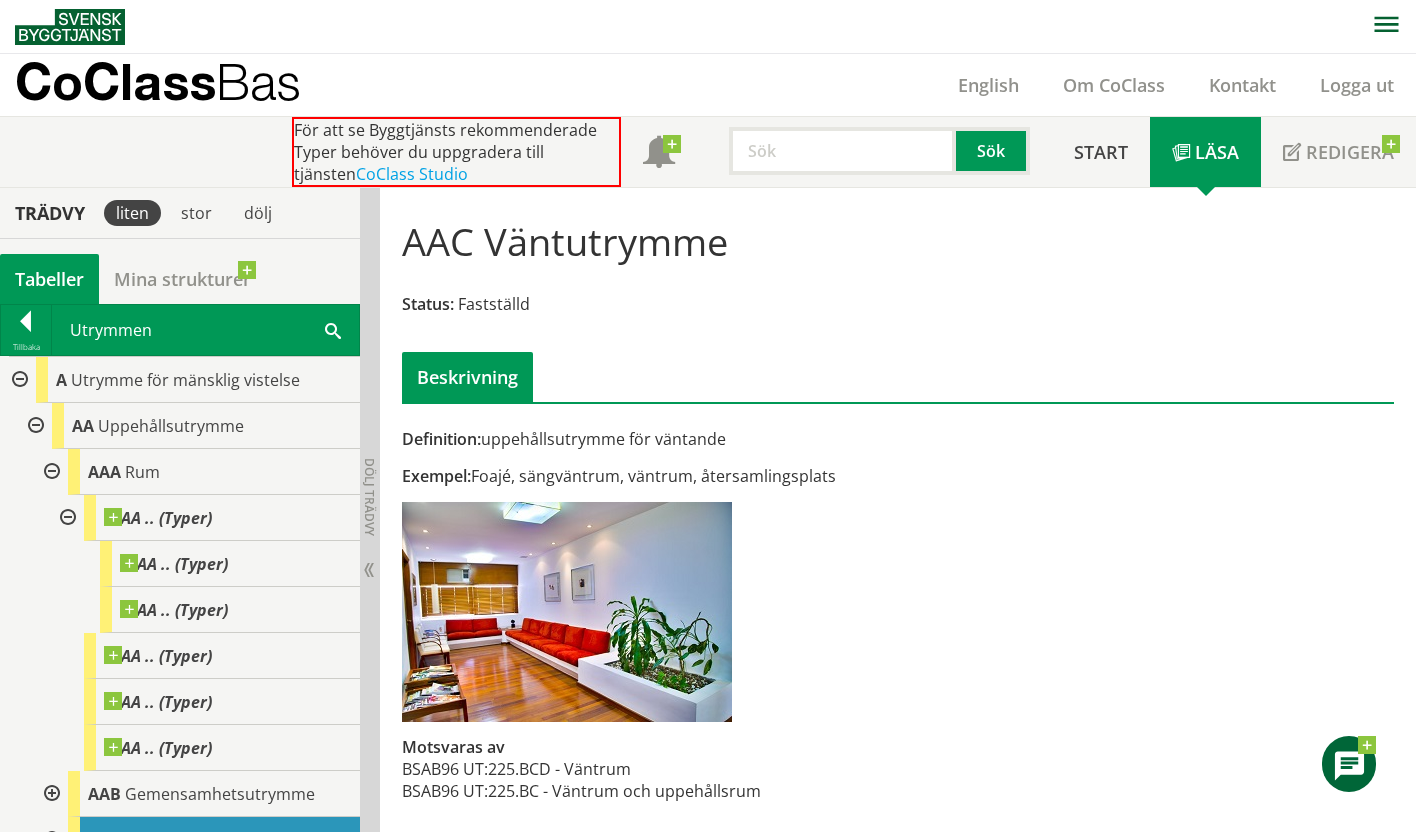 scroll, scrollTop: 133, scrollLeft: 0, axis: vertical 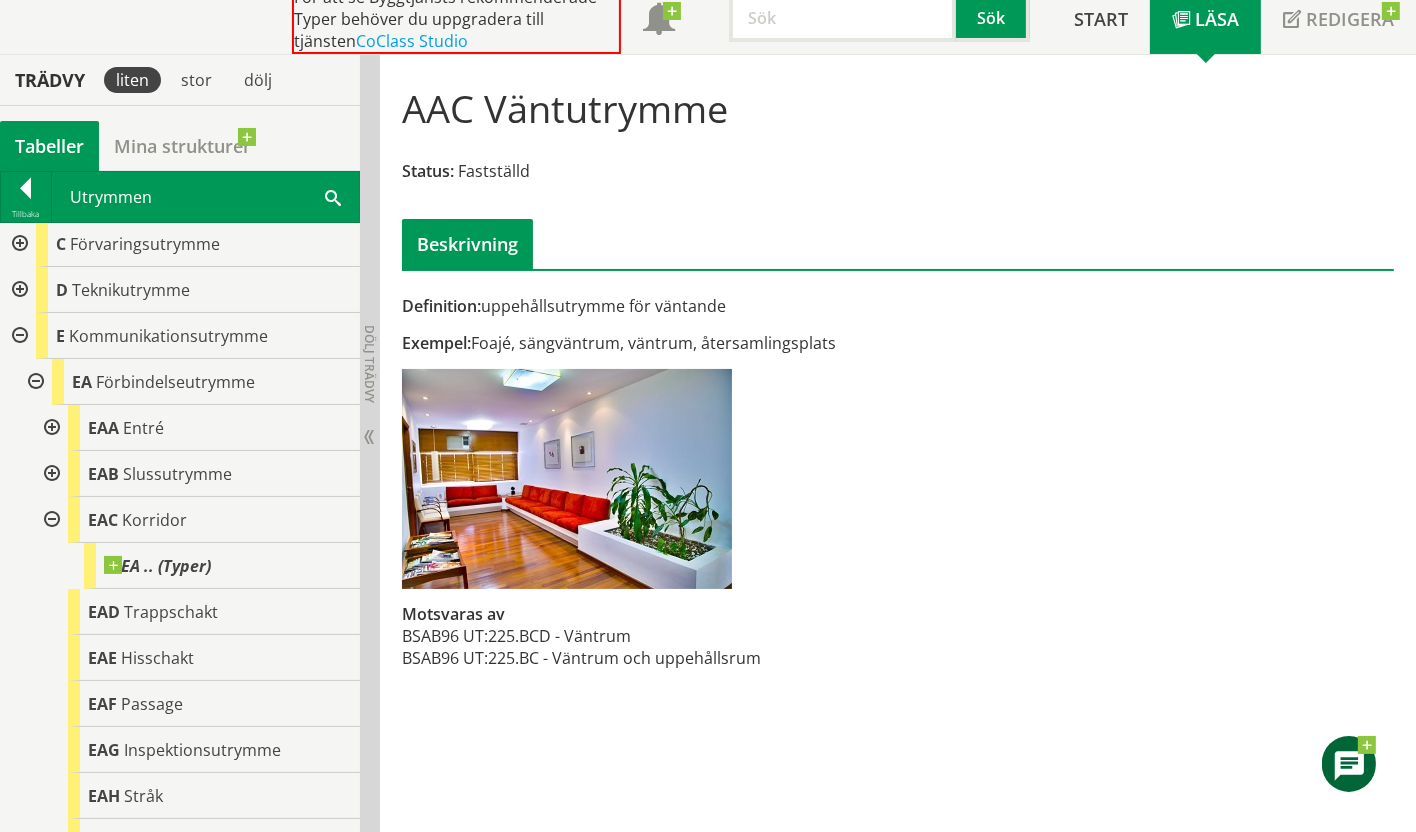 click at bounding box center [18, 290] 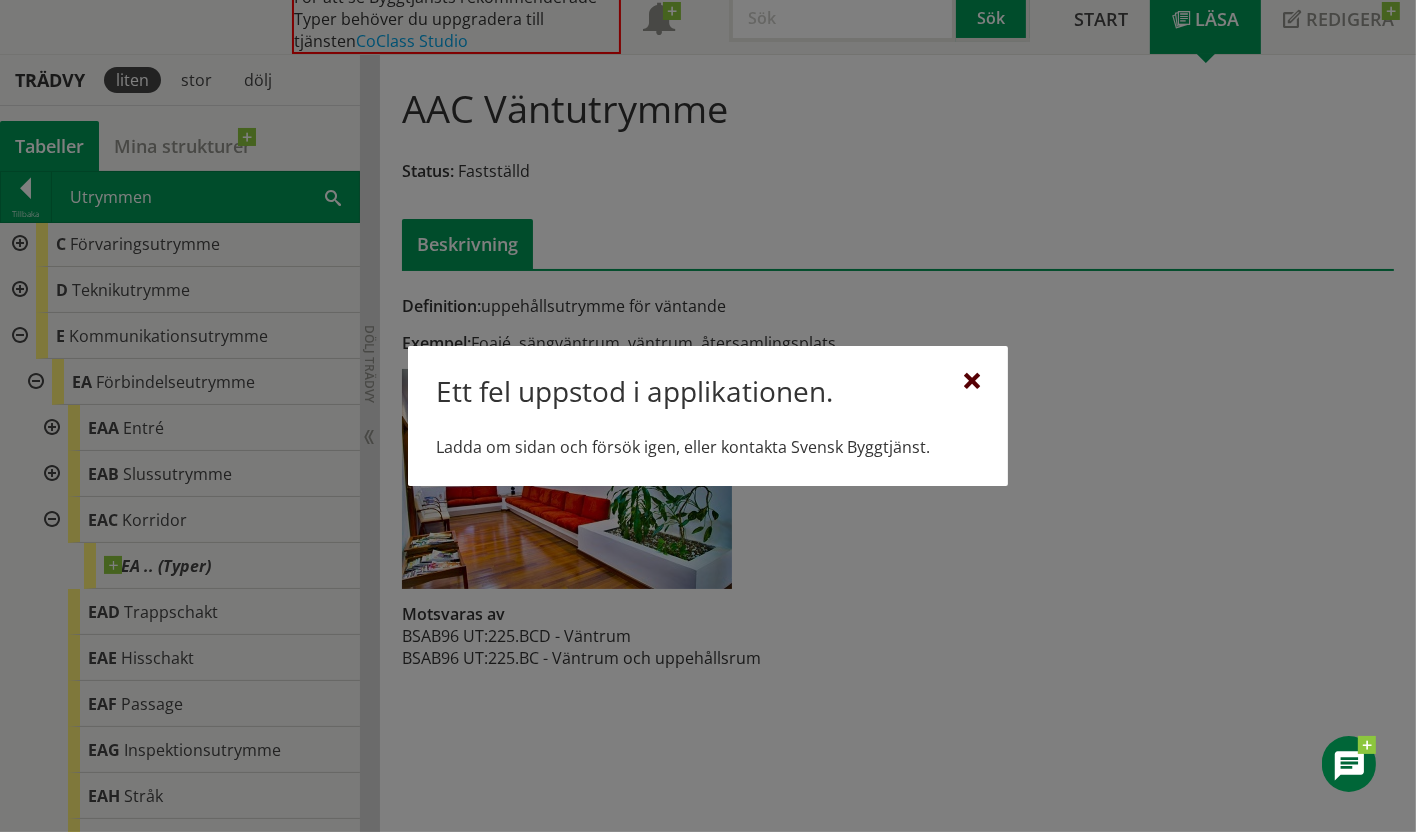 click at bounding box center [972, 382] 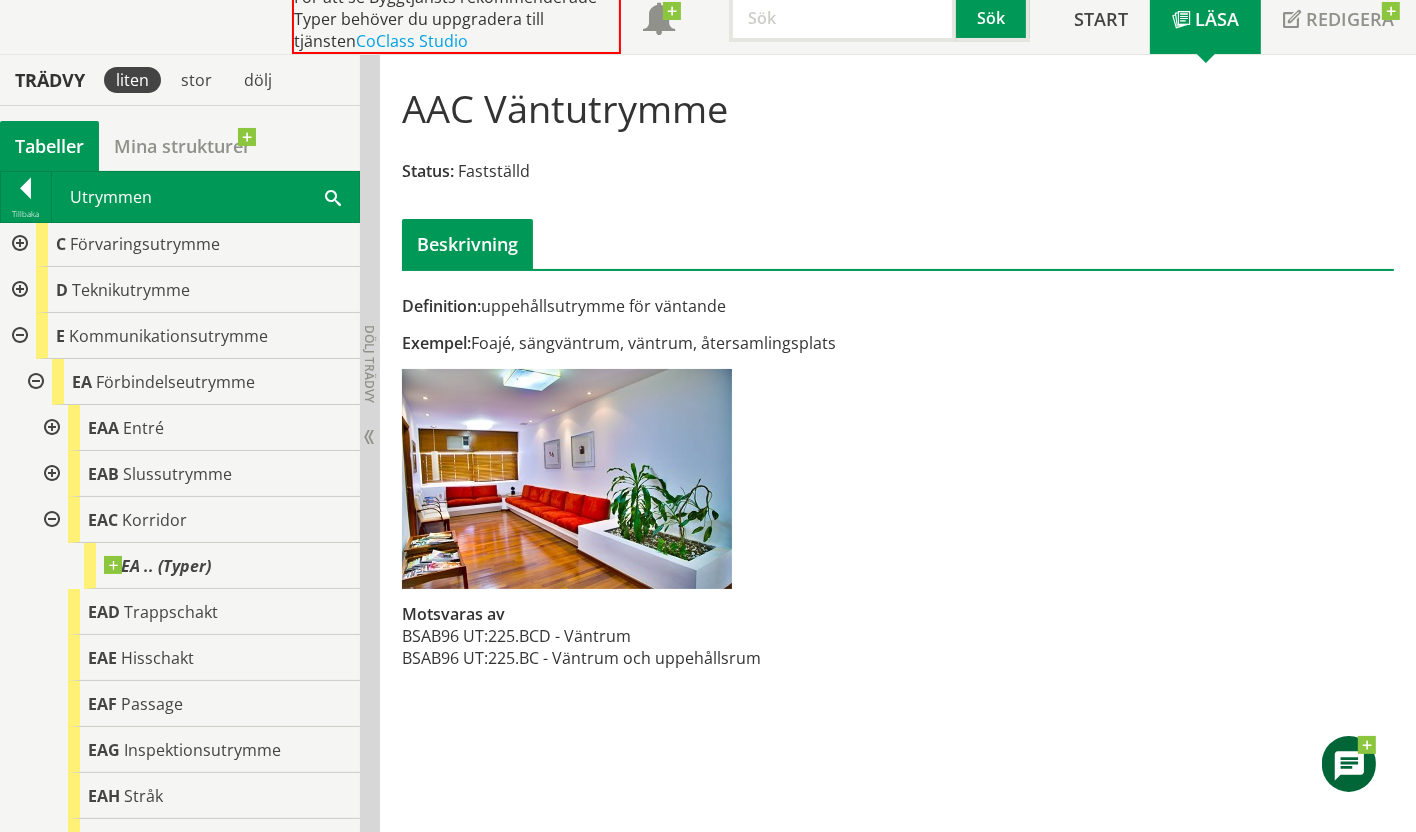 click at bounding box center [18, 290] 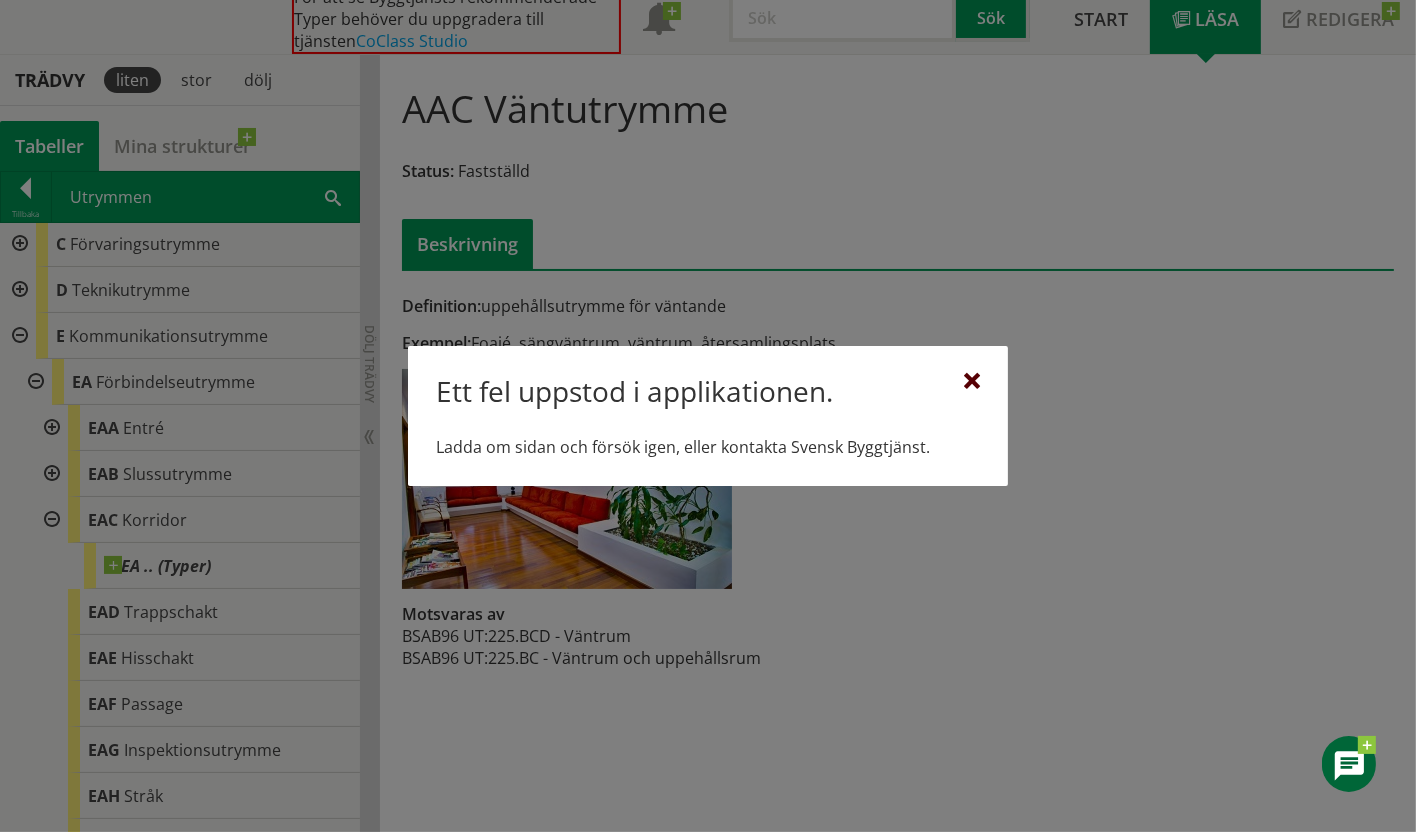 click at bounding box center [972, 382] 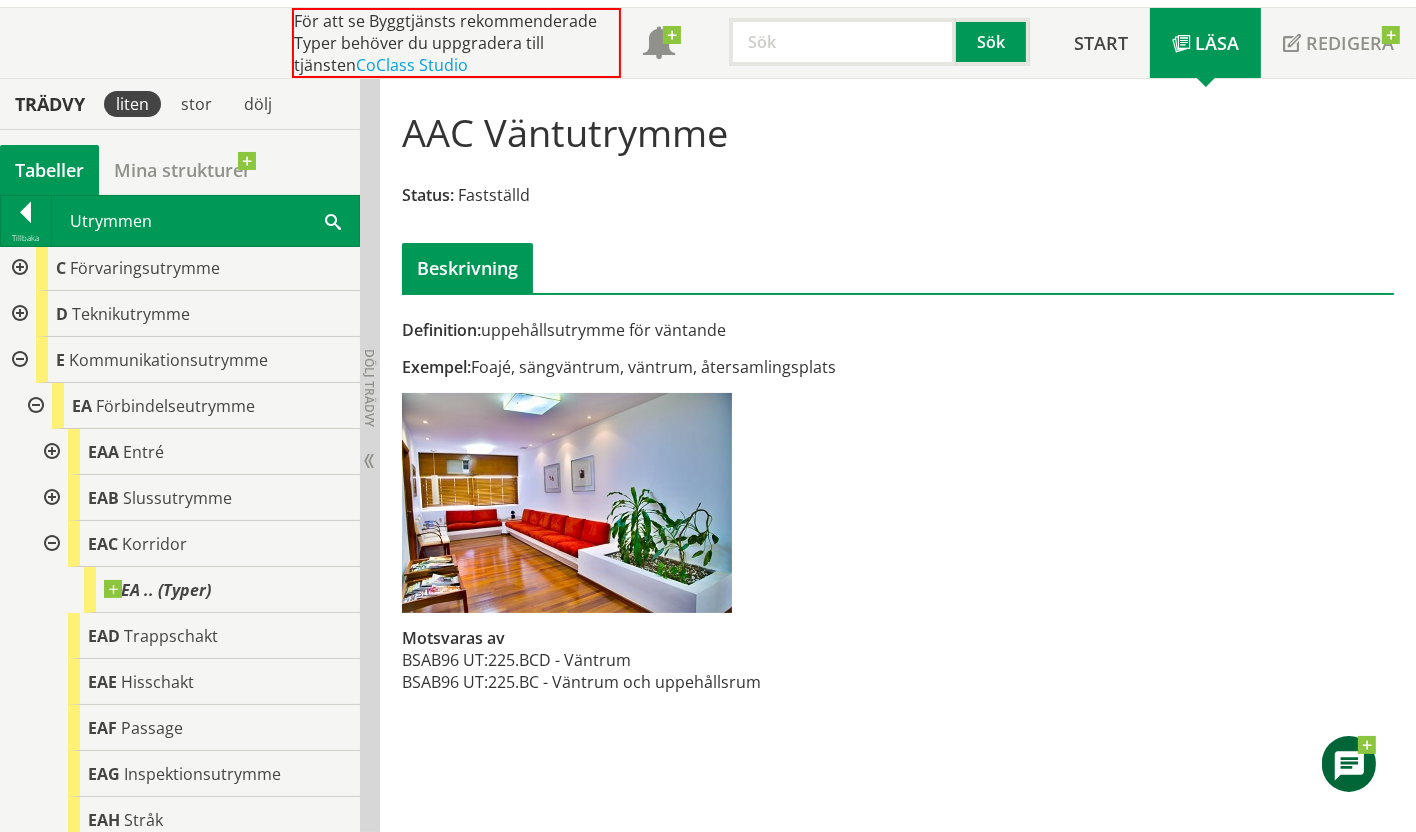 scroll, scrollTop: 0, scrollLeft: 0, axis: both 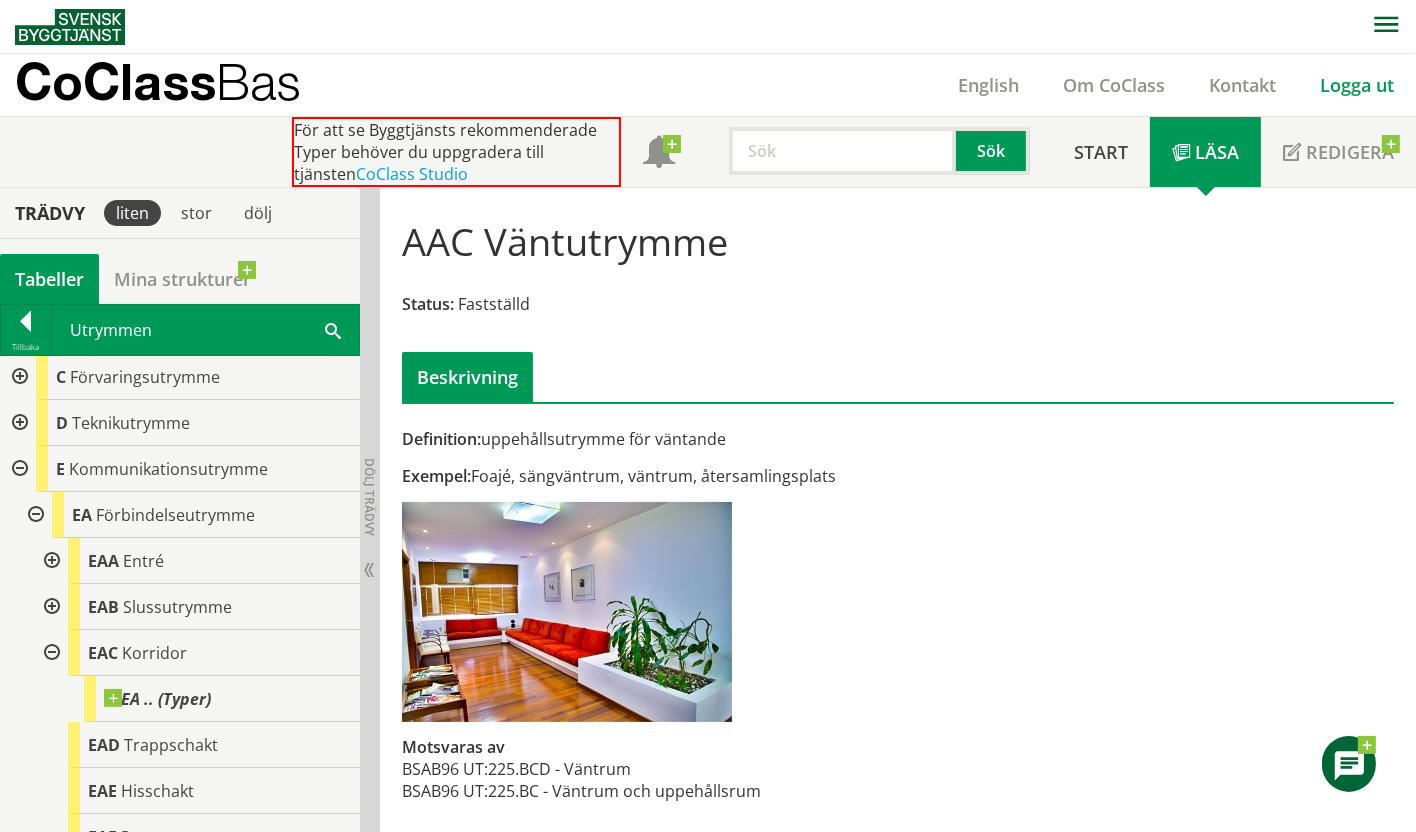 click on "Logga ut" at bounding box center (1357, 85) 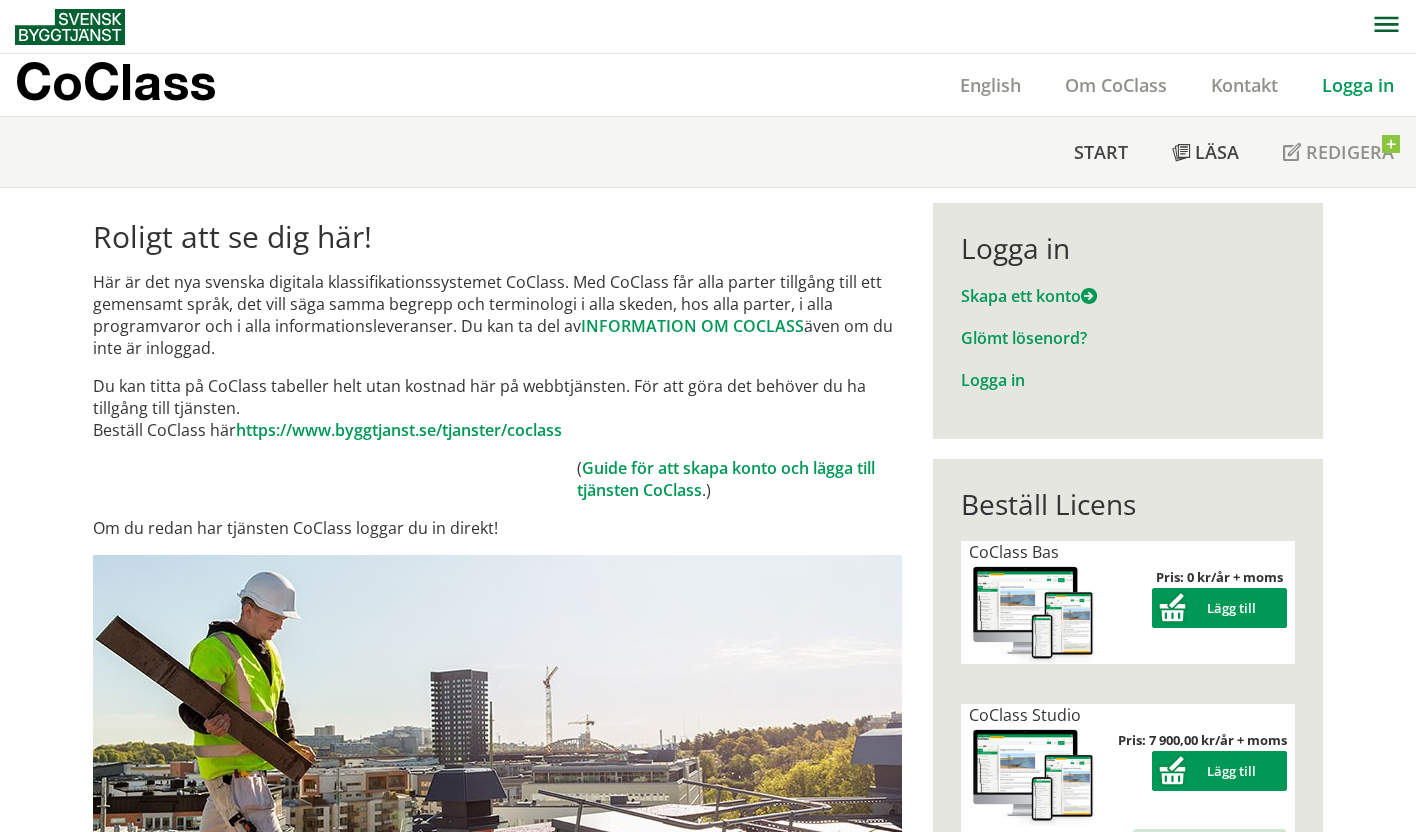 scroll, scrollTop: 0, scrollLeft: 0, axis: both 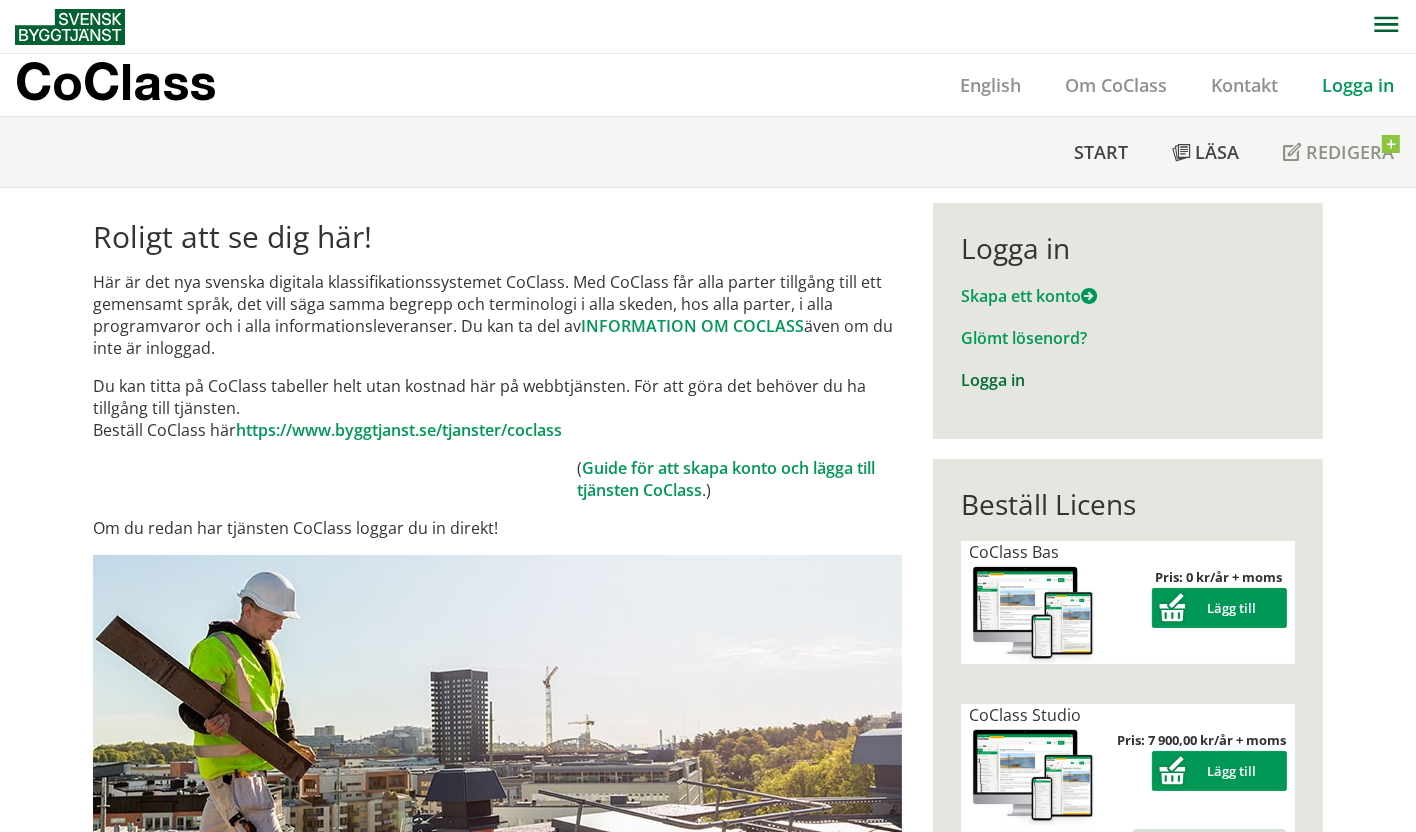 click on "Logga in" at bounding box center (993, 380) 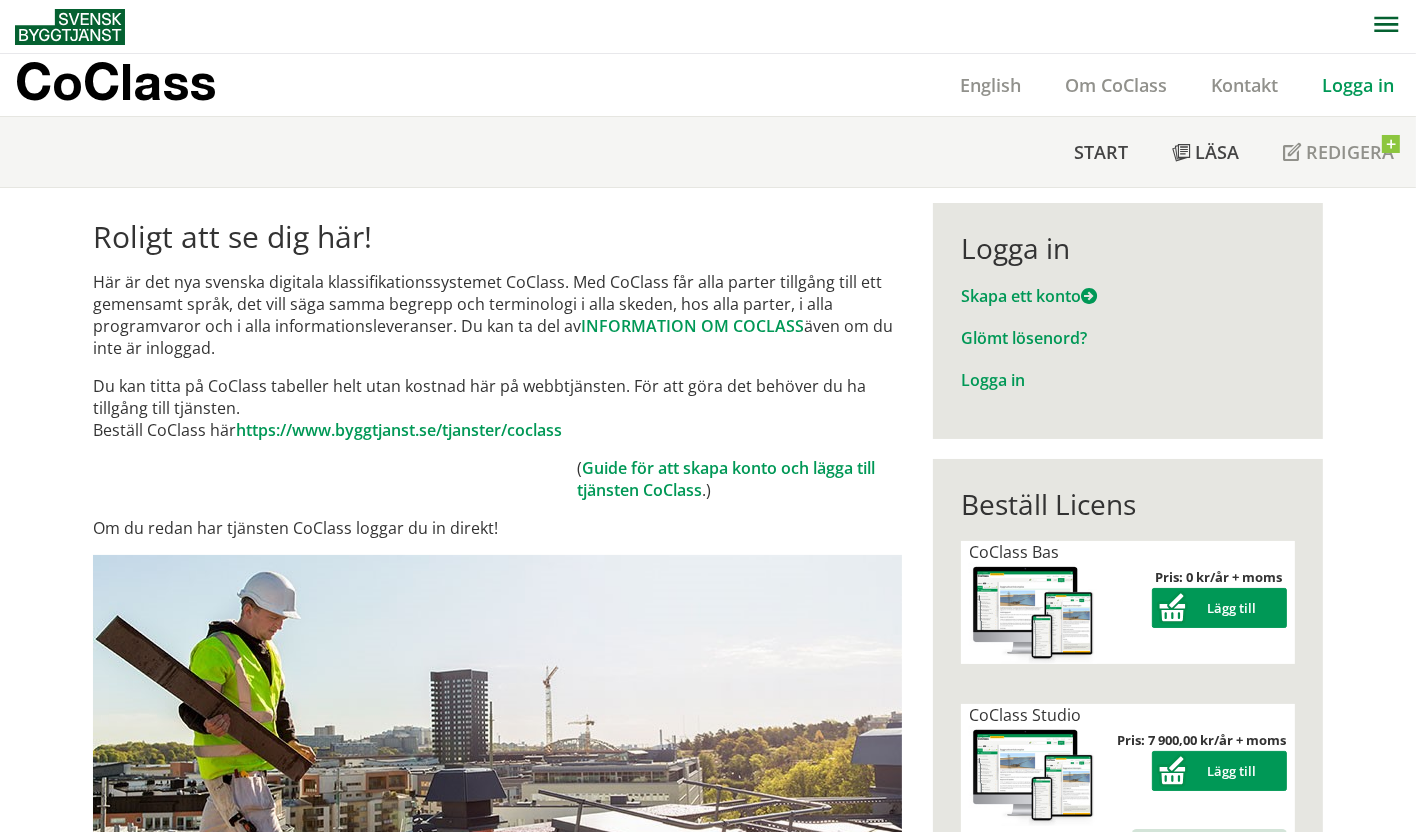 click on "Logga in" at bounding box center (1358, 85) 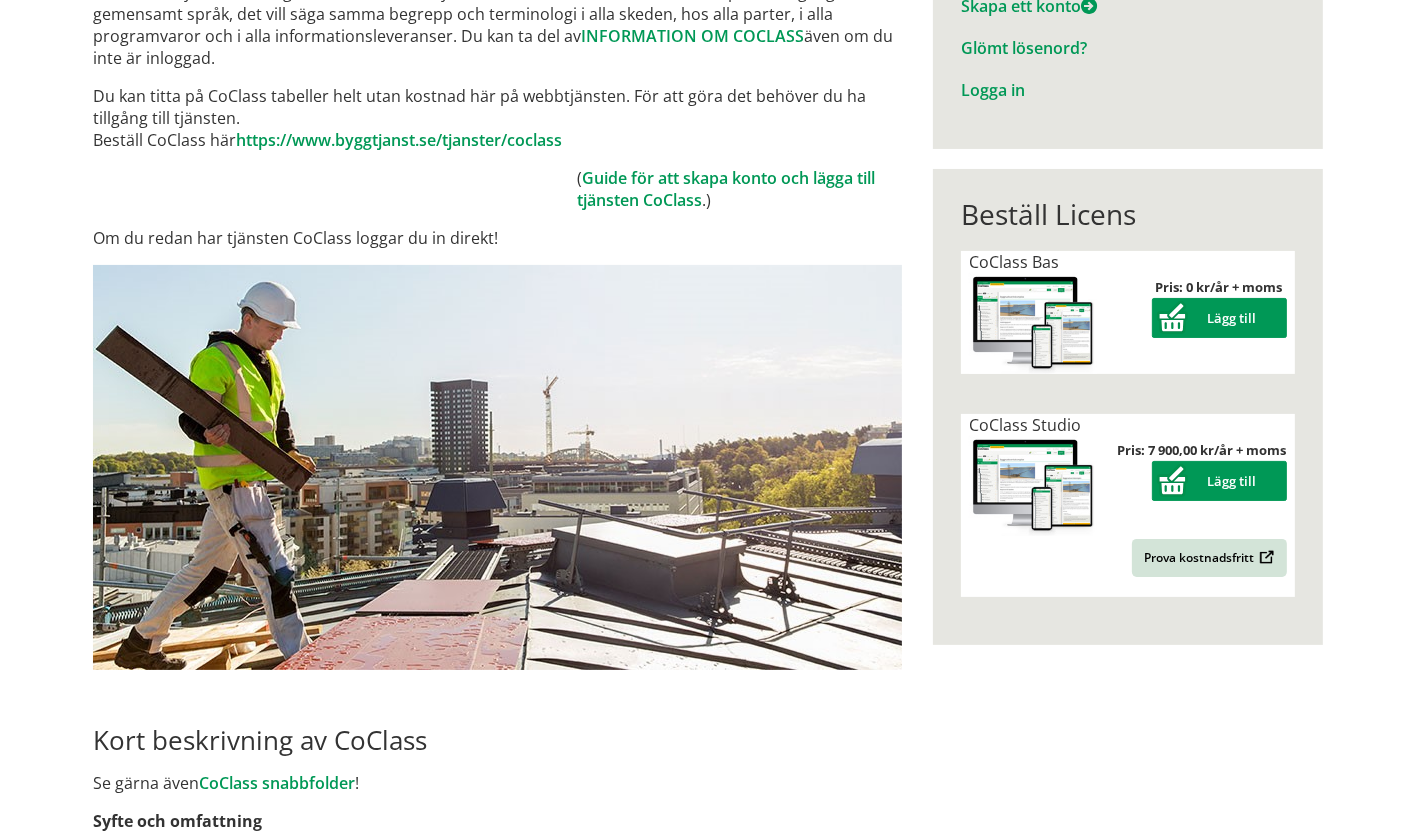scroll, scrollTop: 0, scrollLeft: 0, axis: both 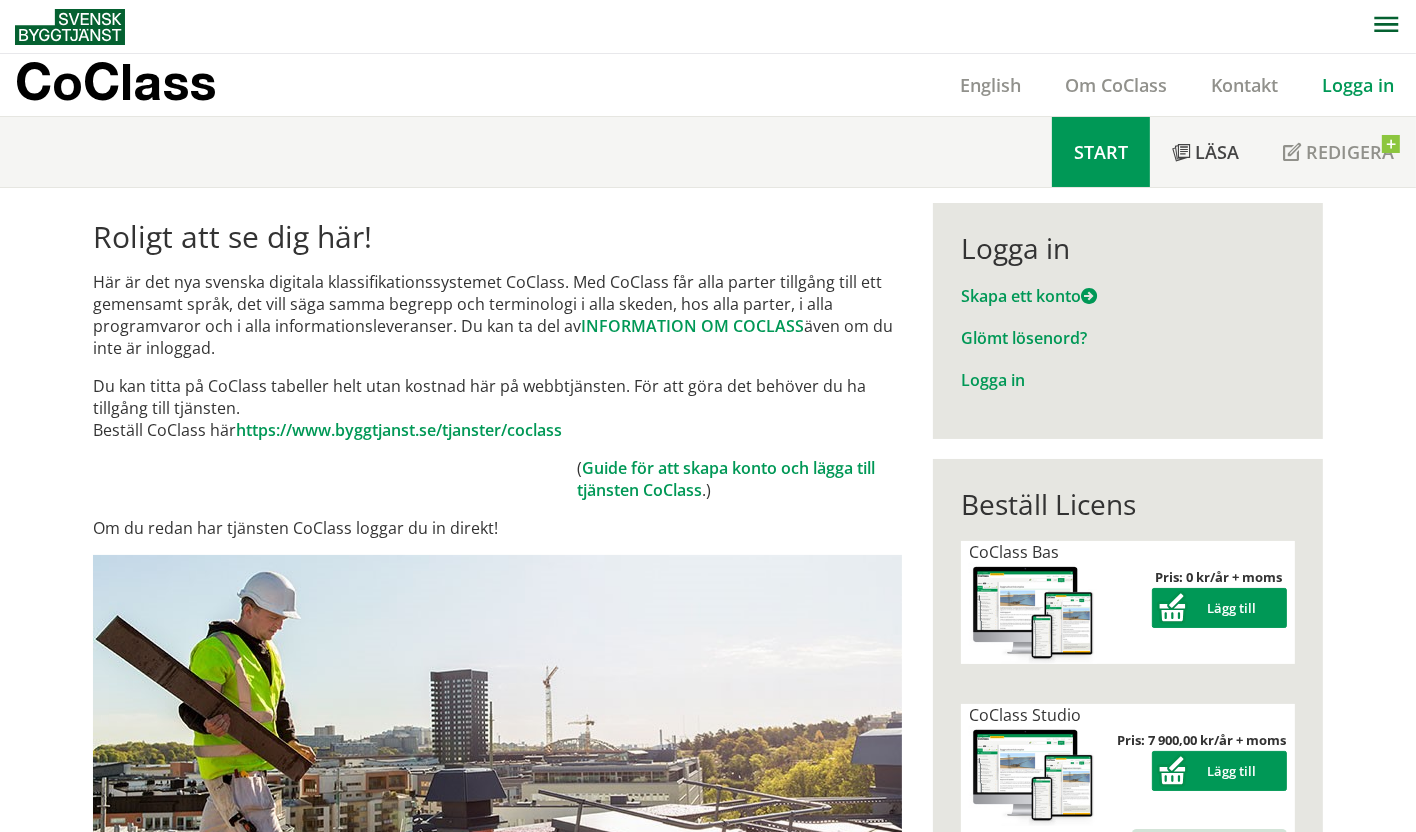 click on "Start" at bounding box center [1101, 152] 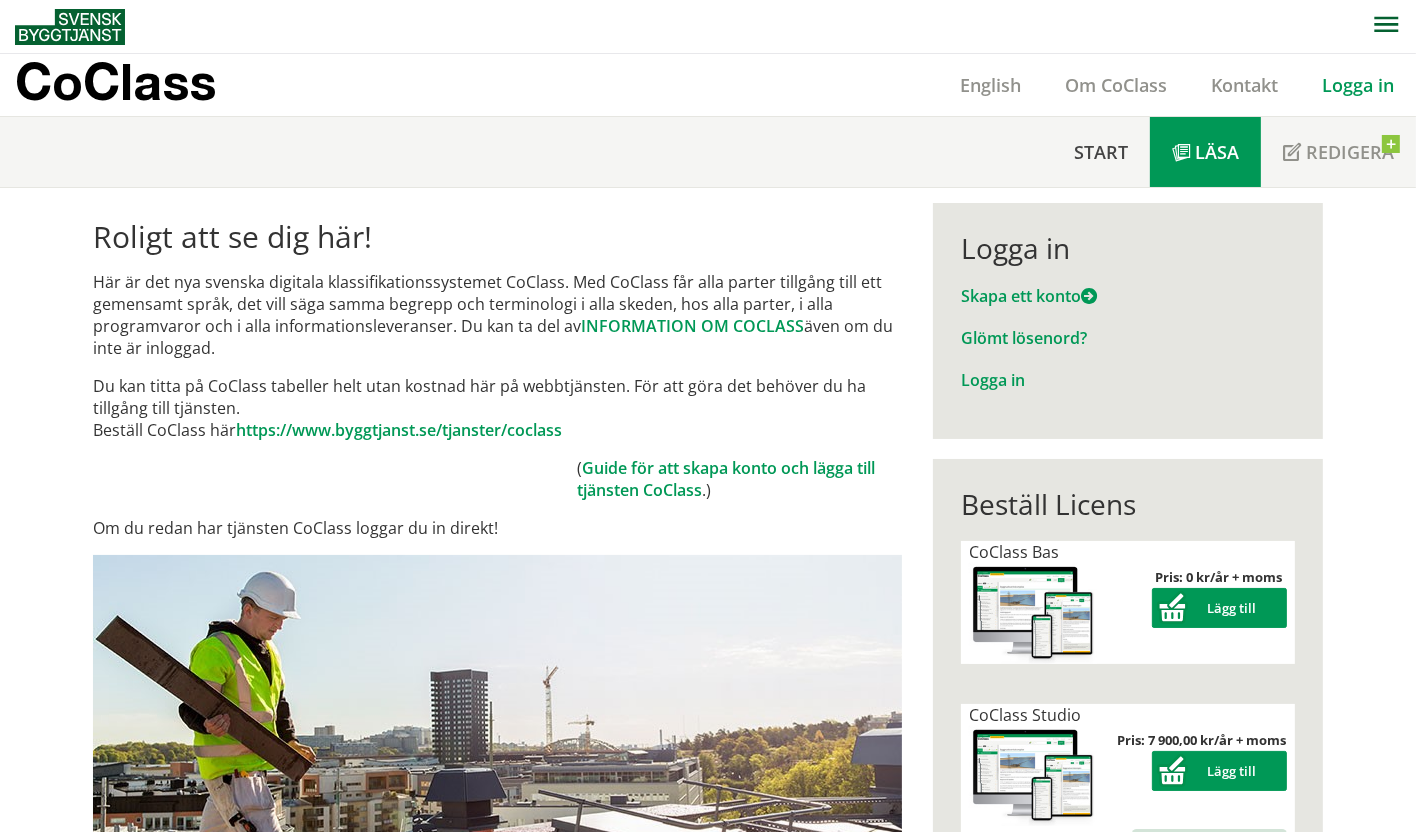 click on "Läsa" at bounding box center [1217, 152] 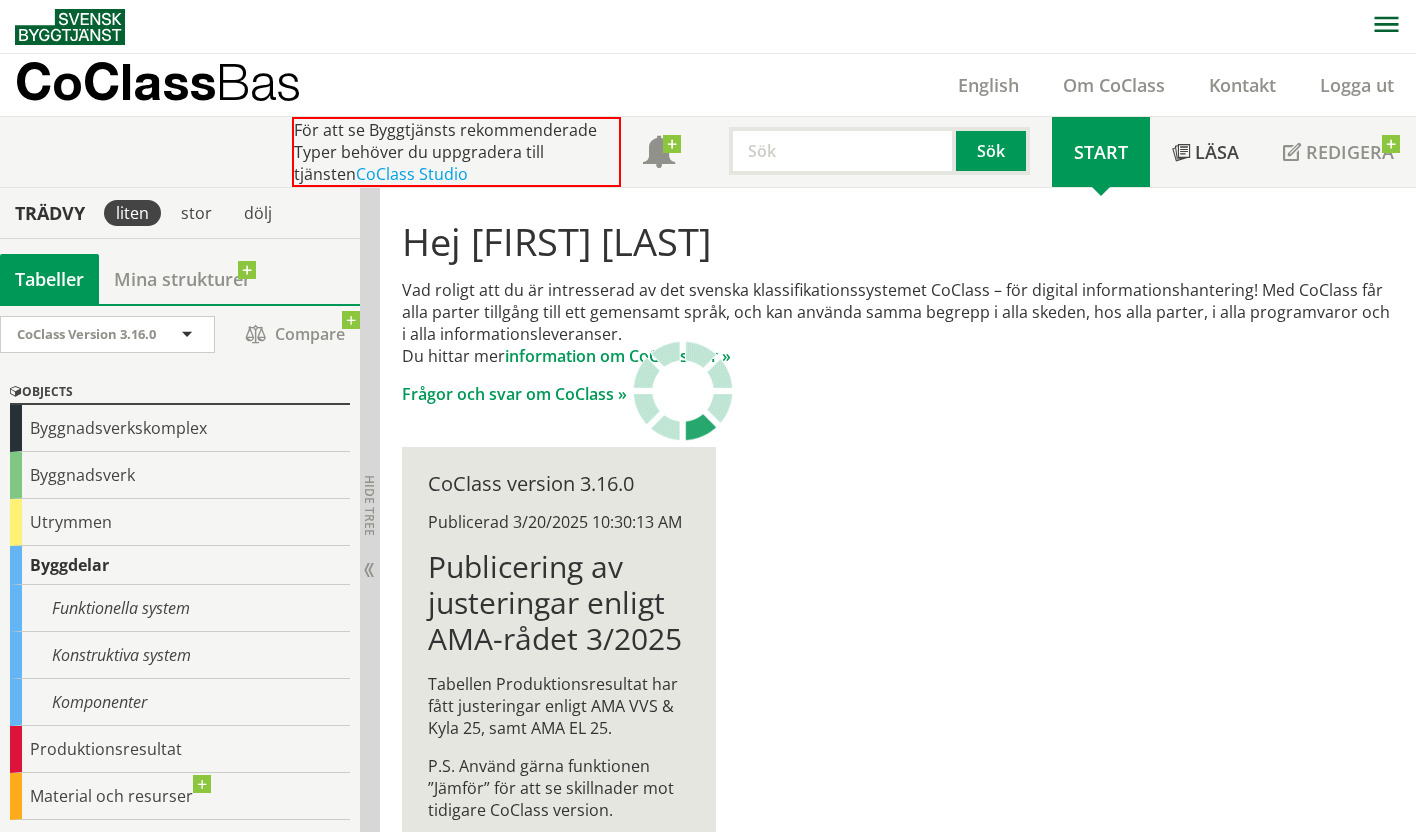 scroll, scrollTop: 0, scrollLeft: 0, axis: both 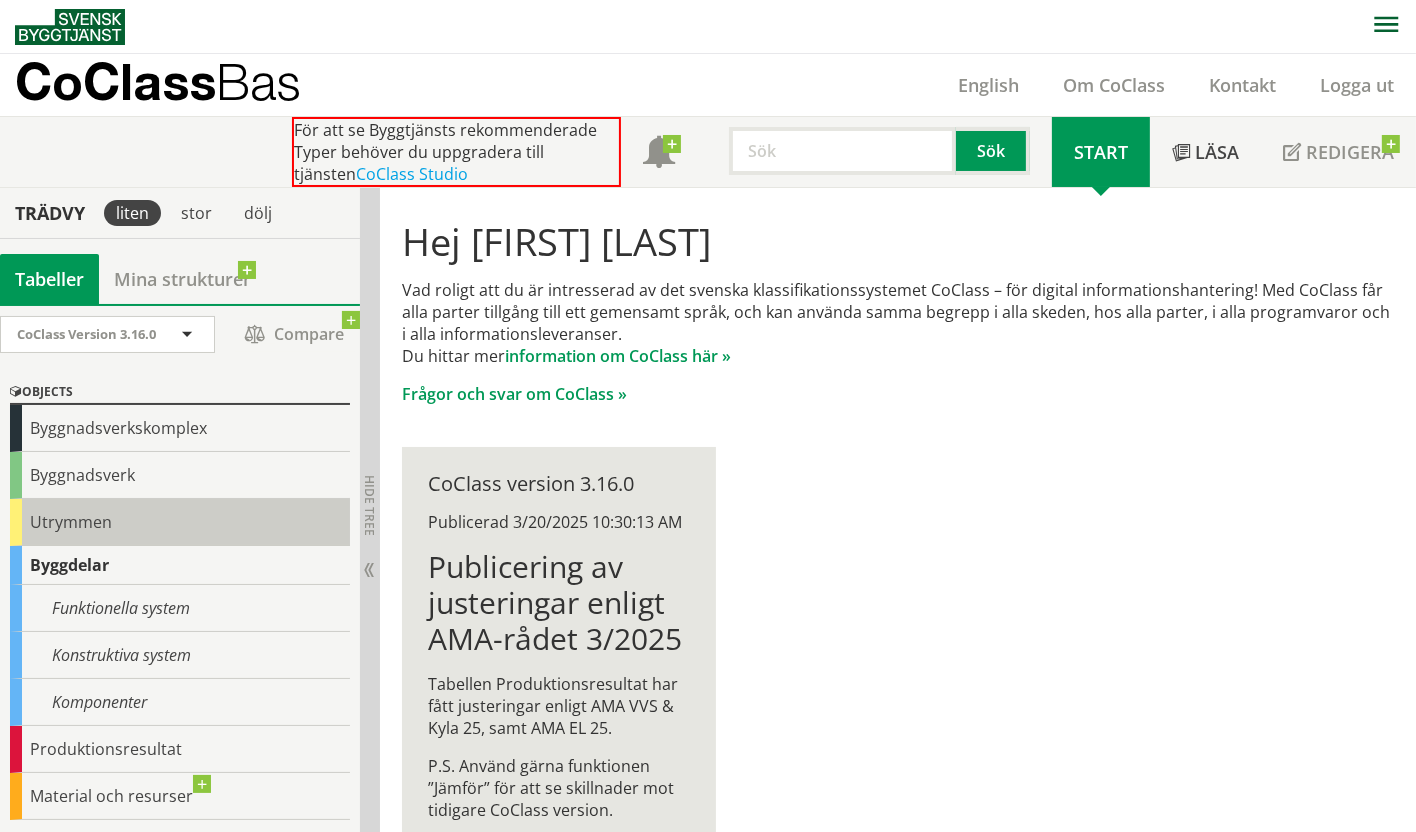 click on "Utrymmen" at bounding box center (180, 522) 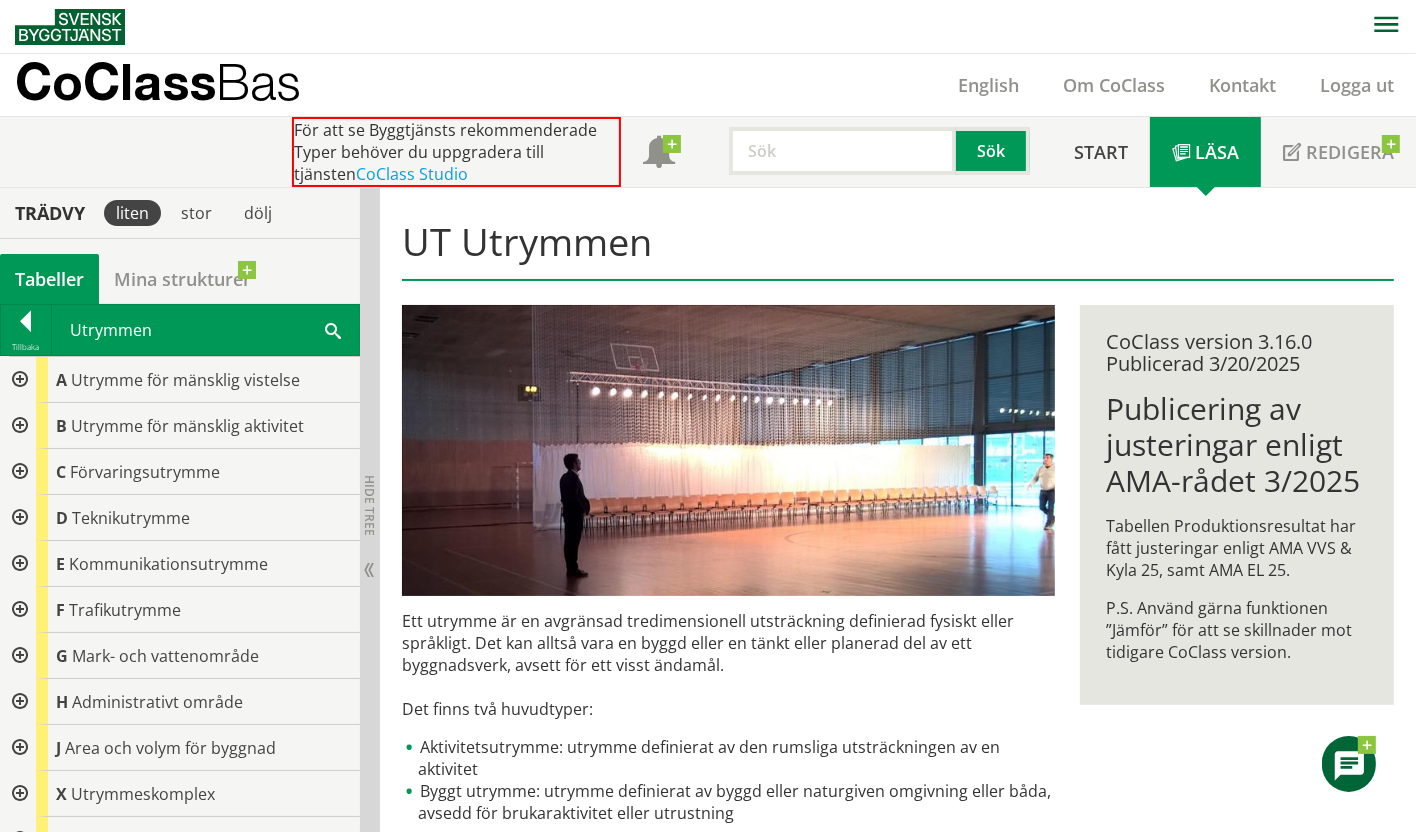 scroll, scrollTop: 333, scrollLeft: 0, axis: vertical 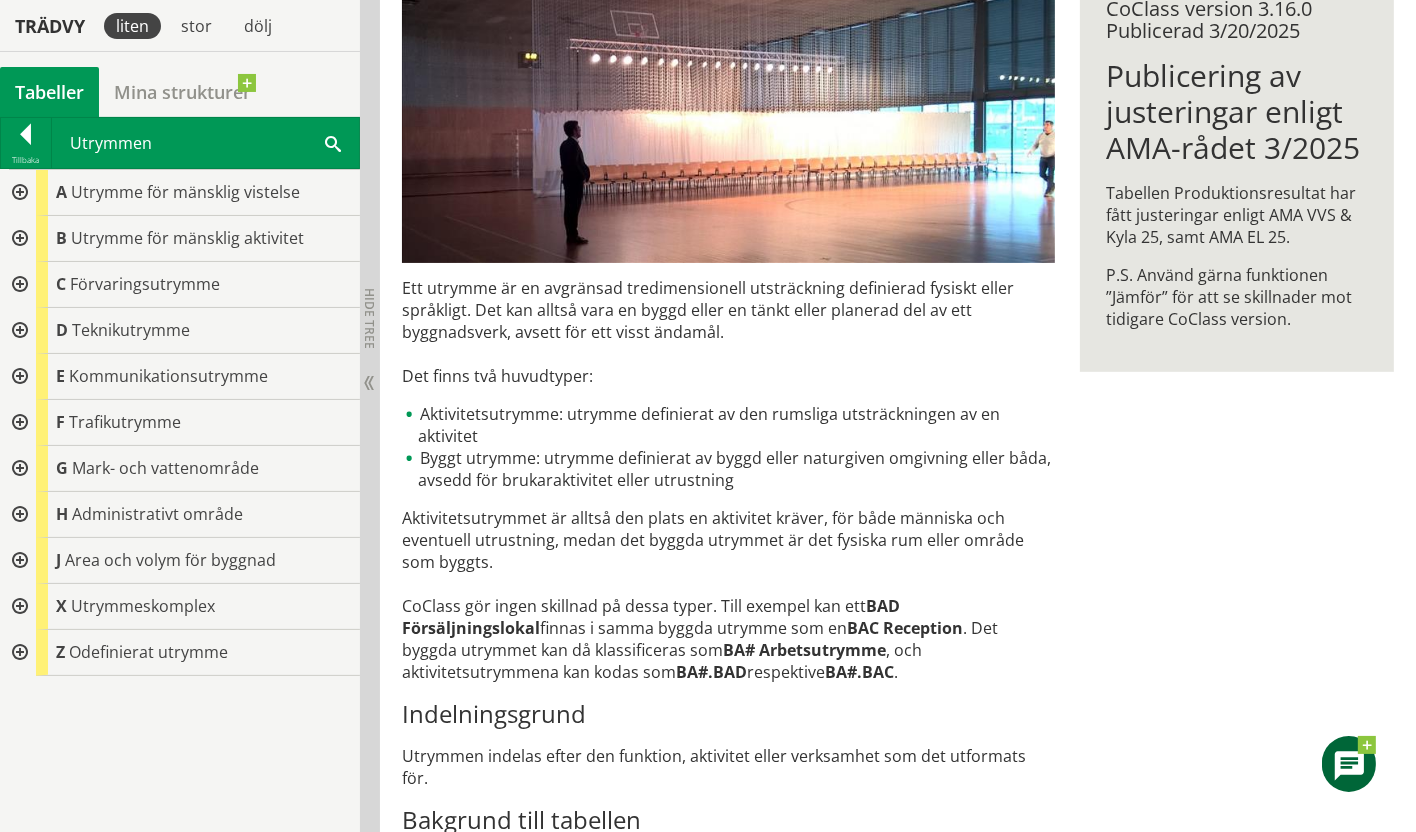 click at bounding box center [18, 331] 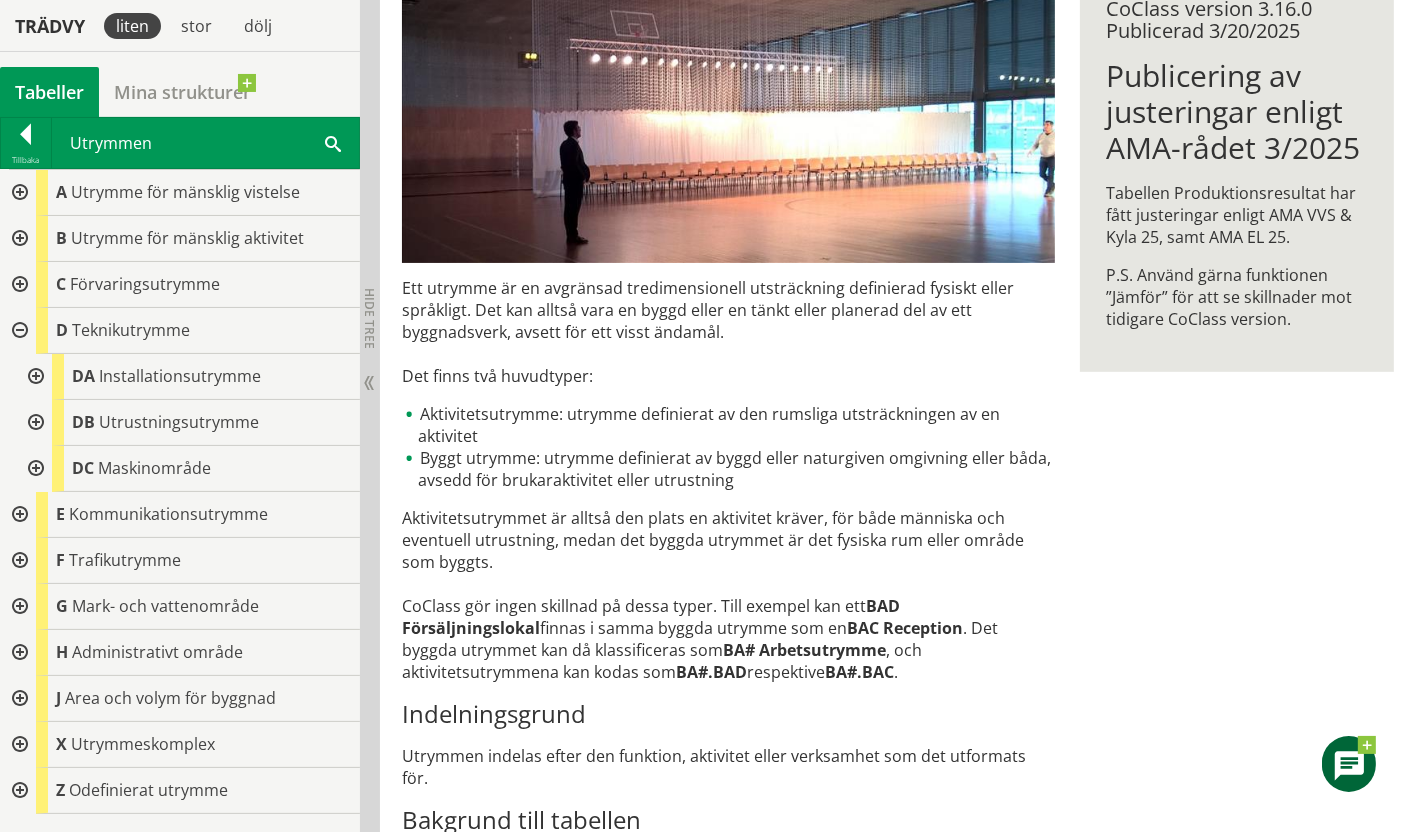 click at bounding box center [18, 285] 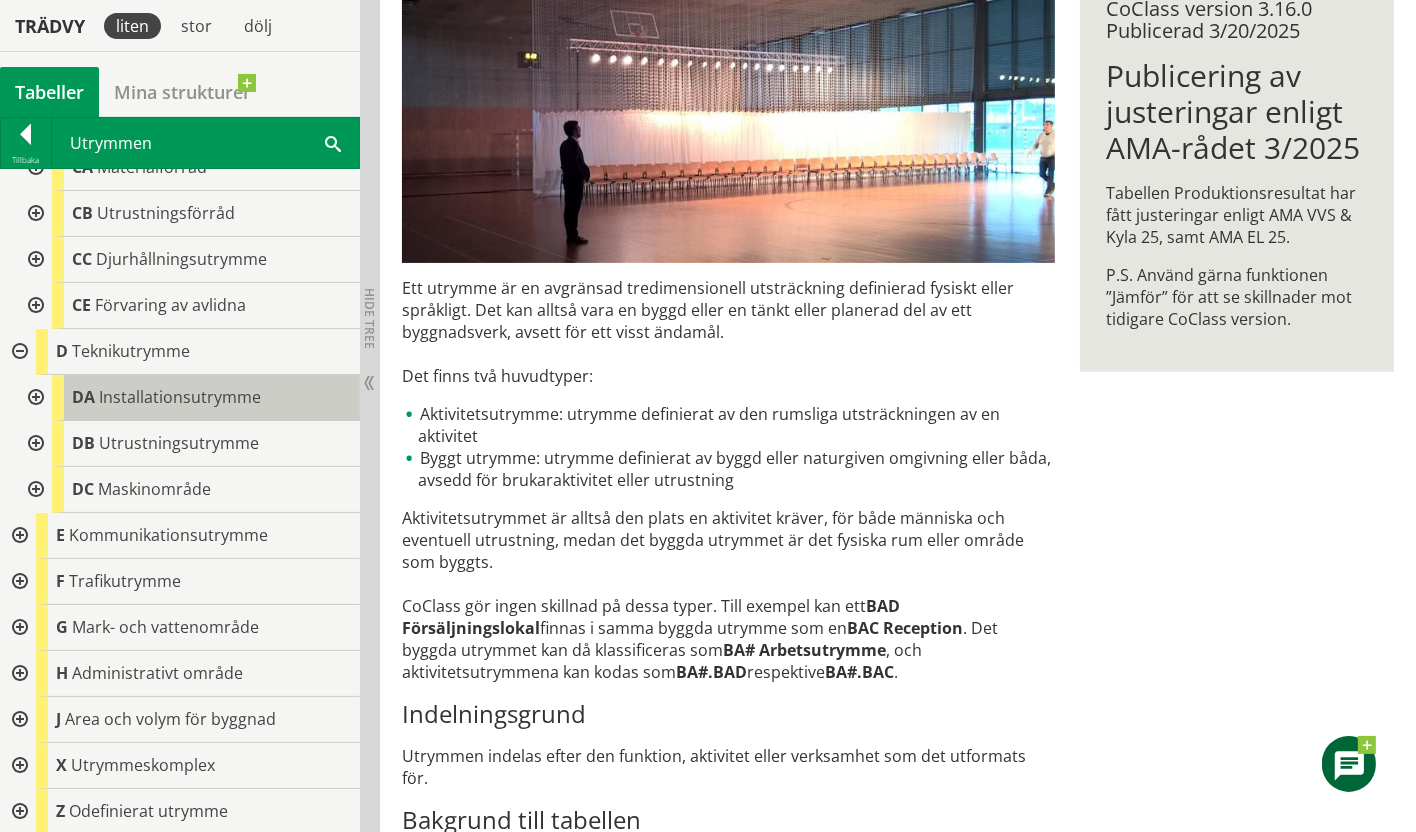 scroll, scrollTop: 164, scrollLeft: 0, axis: vertical 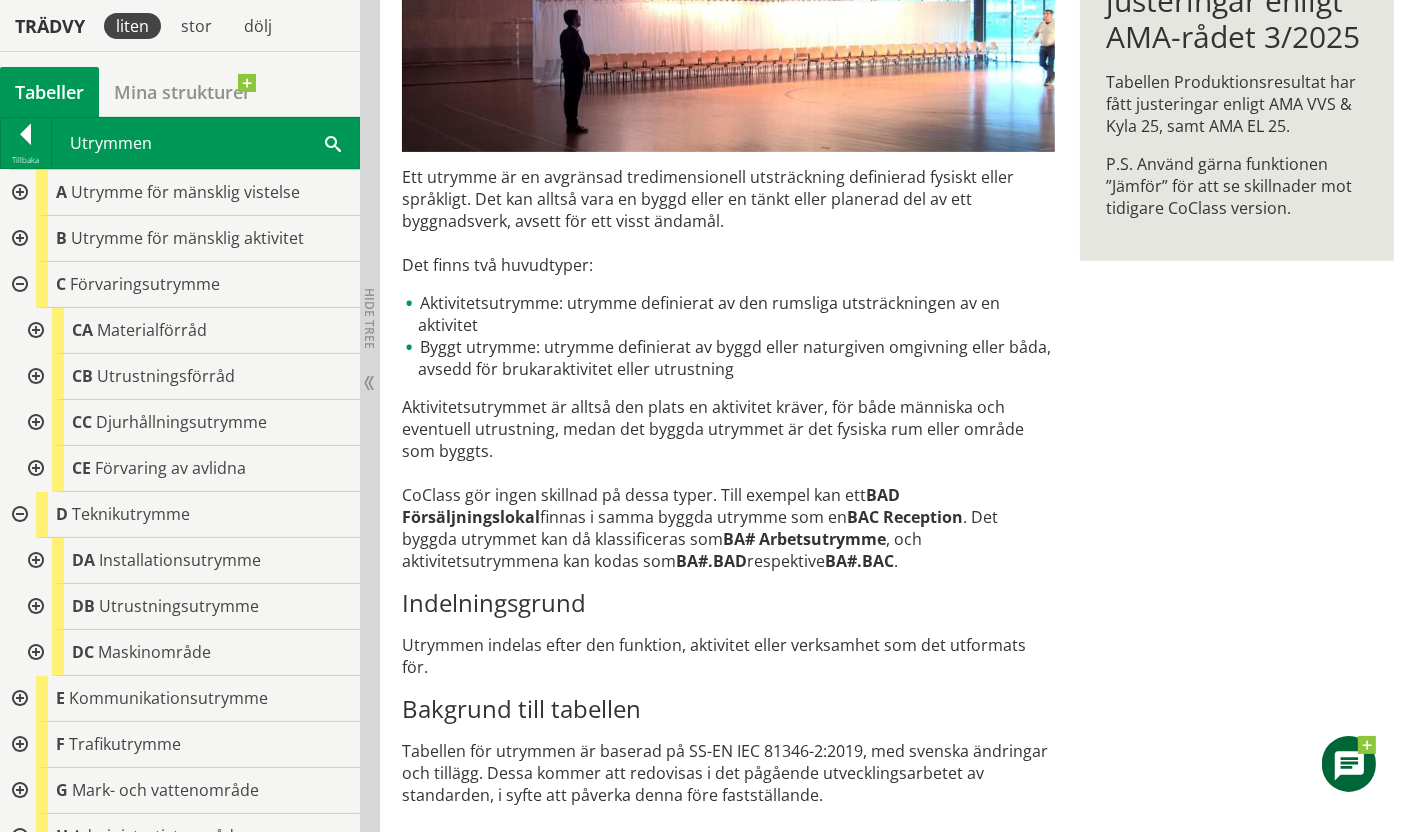 click at bounding box center (18, 239) 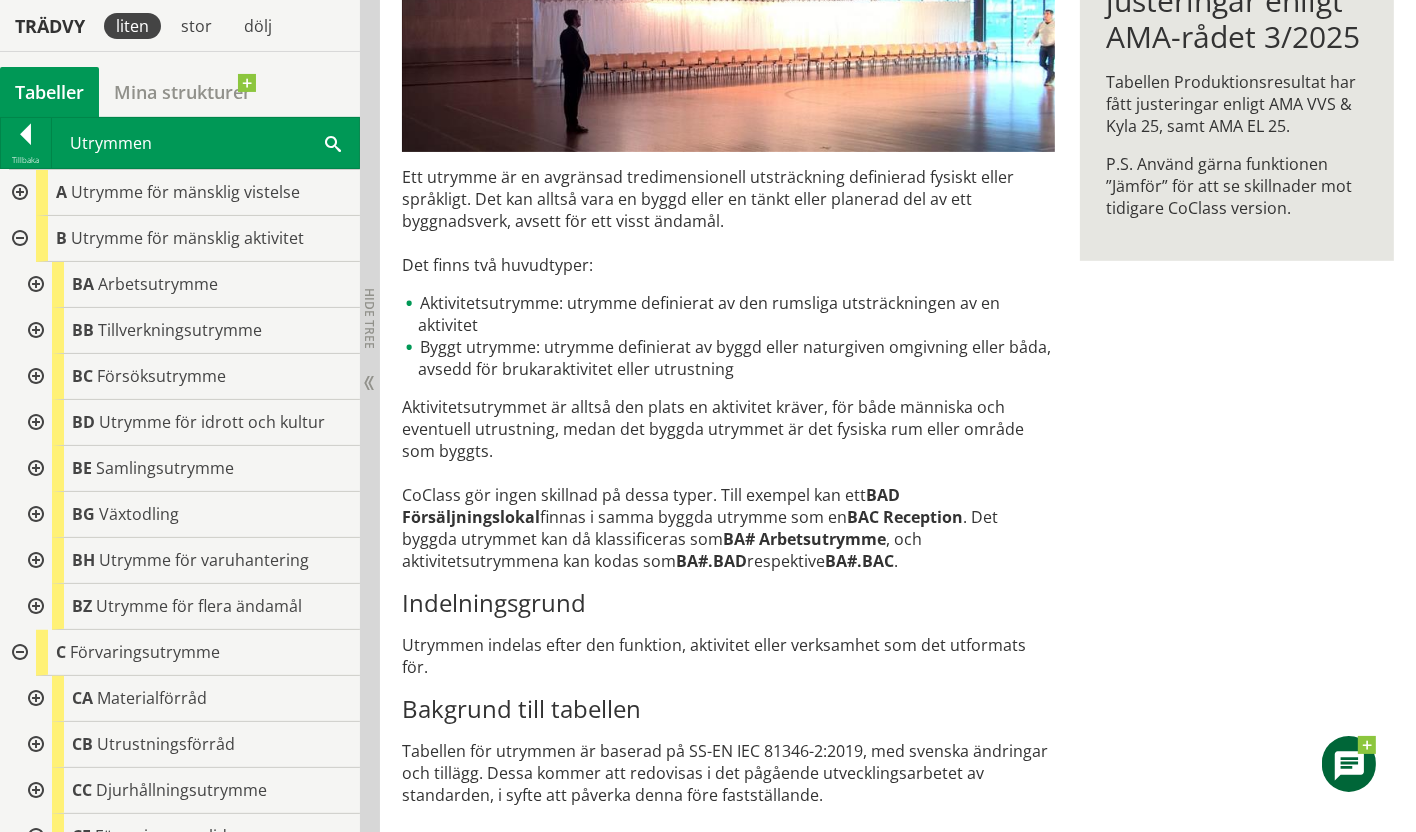 click at bounding box center [34, 285] 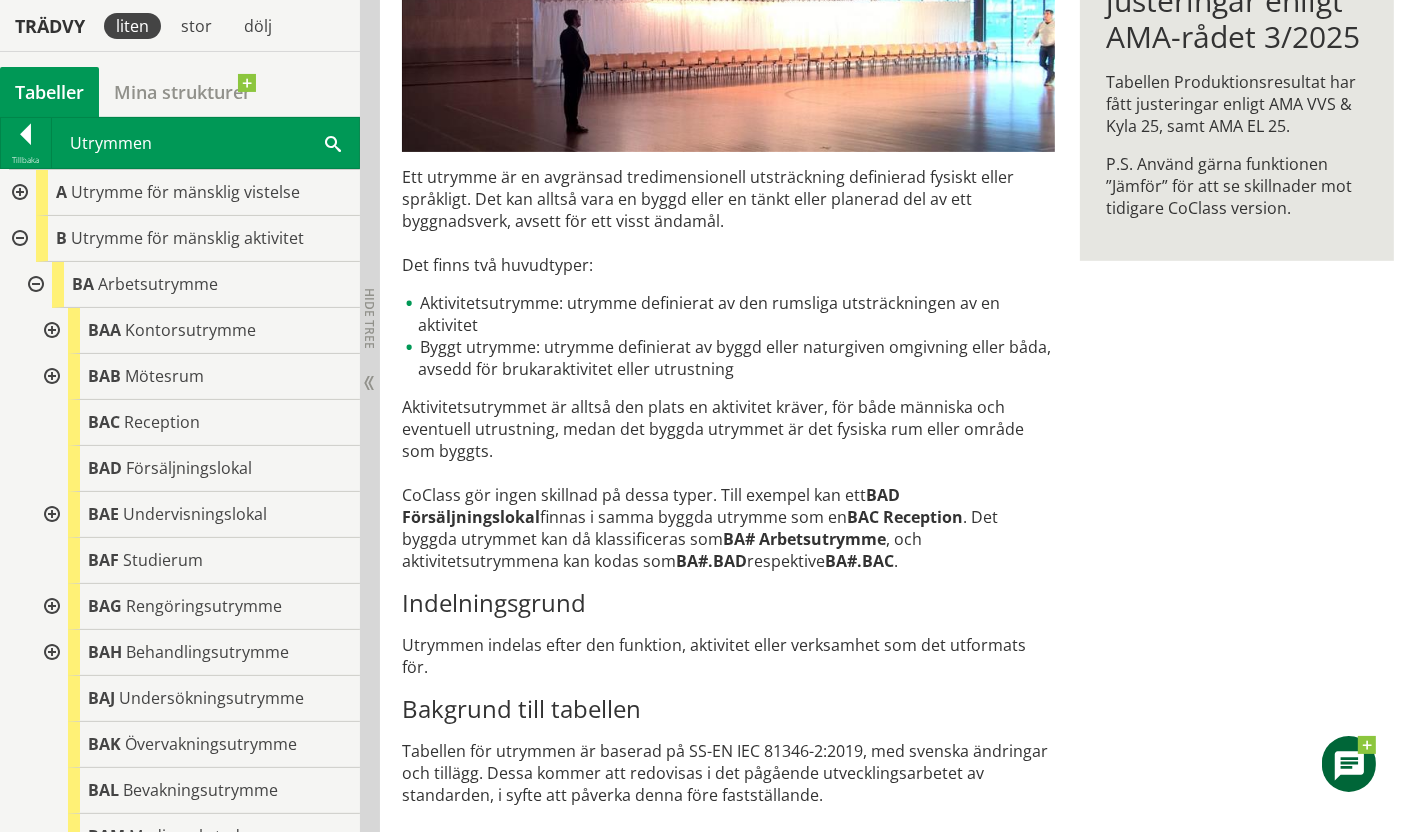click at bounding box center (50, 331) 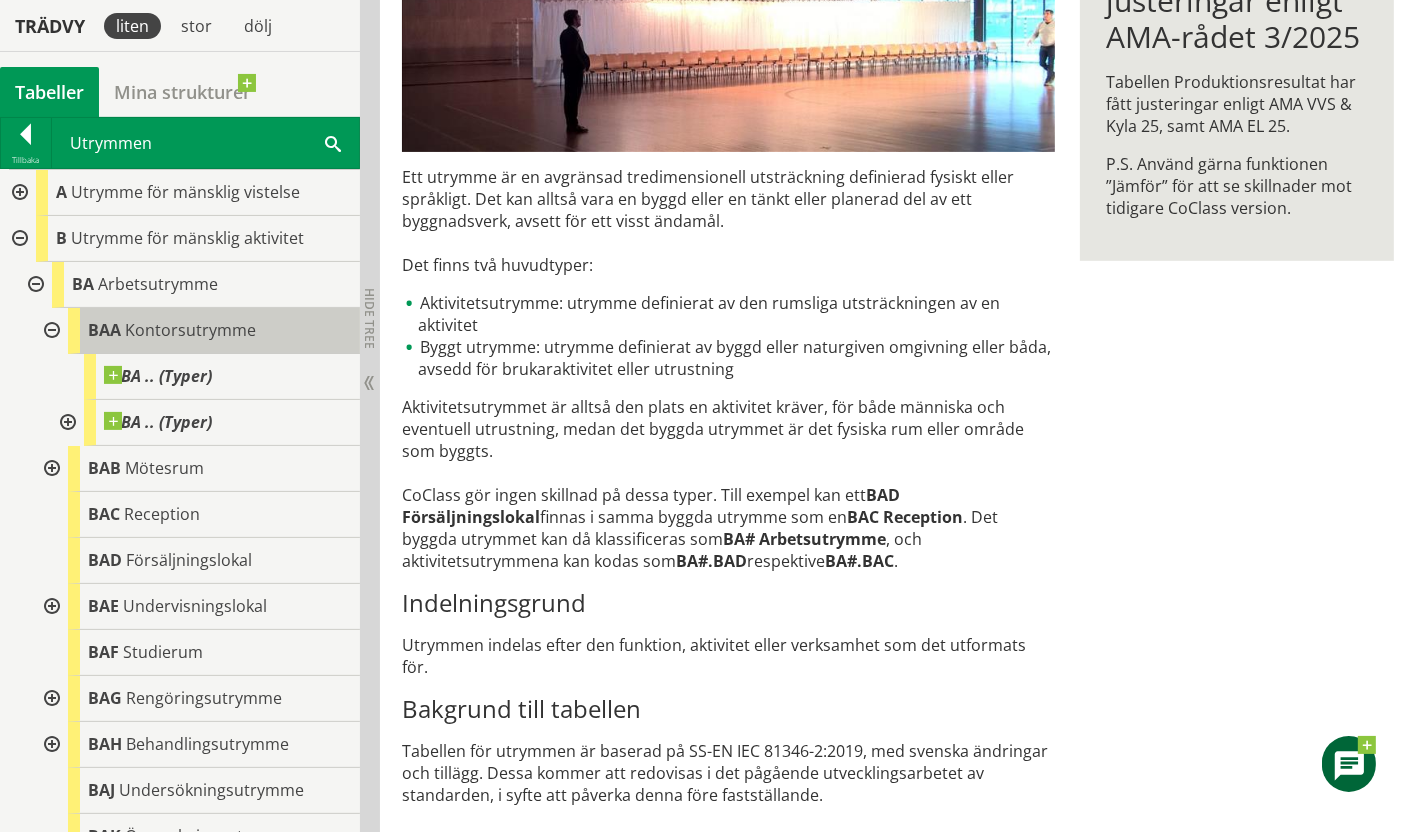 click on "Kontorsutrymme" at bounding box center (190, 330) 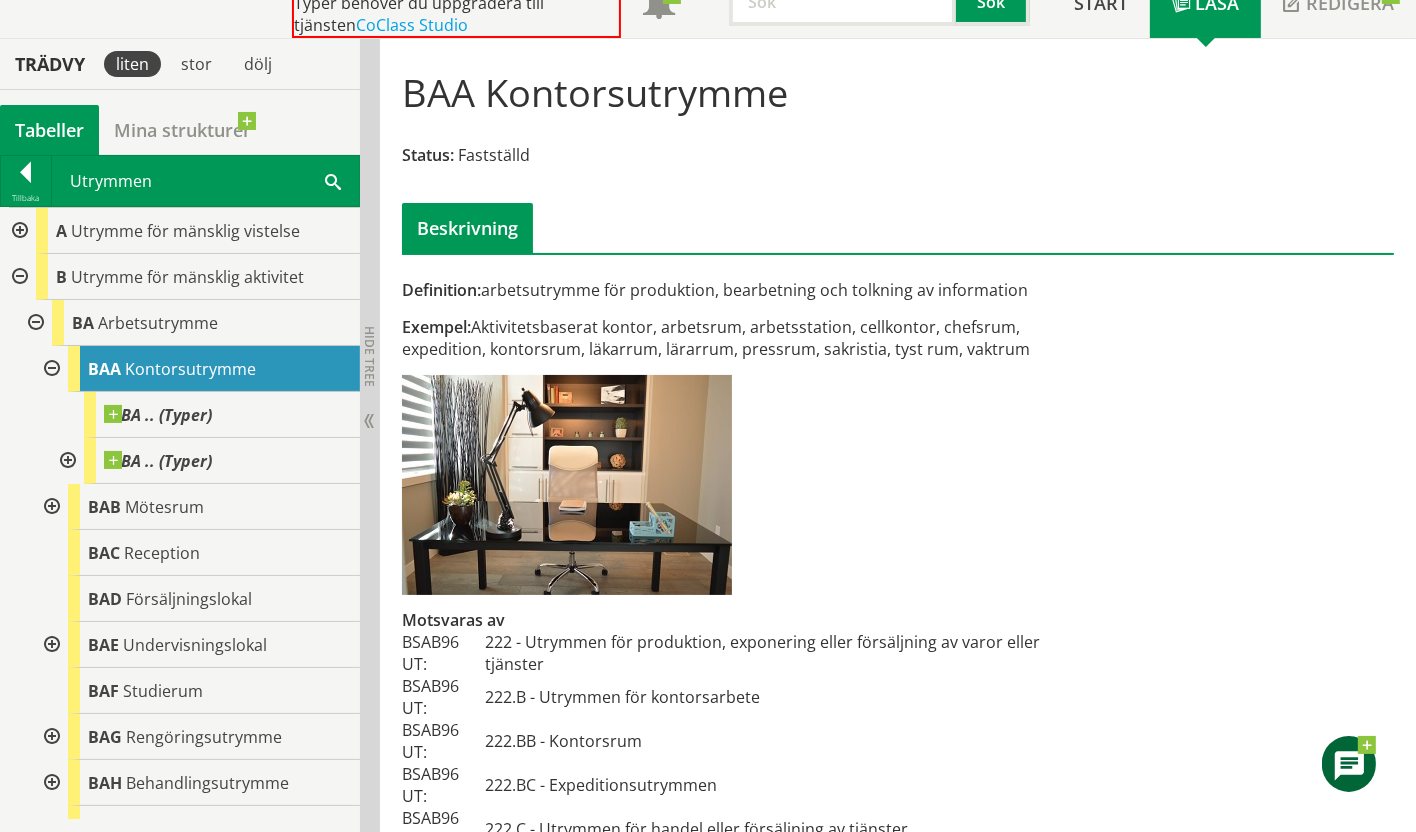 scroll, scrollTop: 111, scrollLeft: 0, axis: vertical 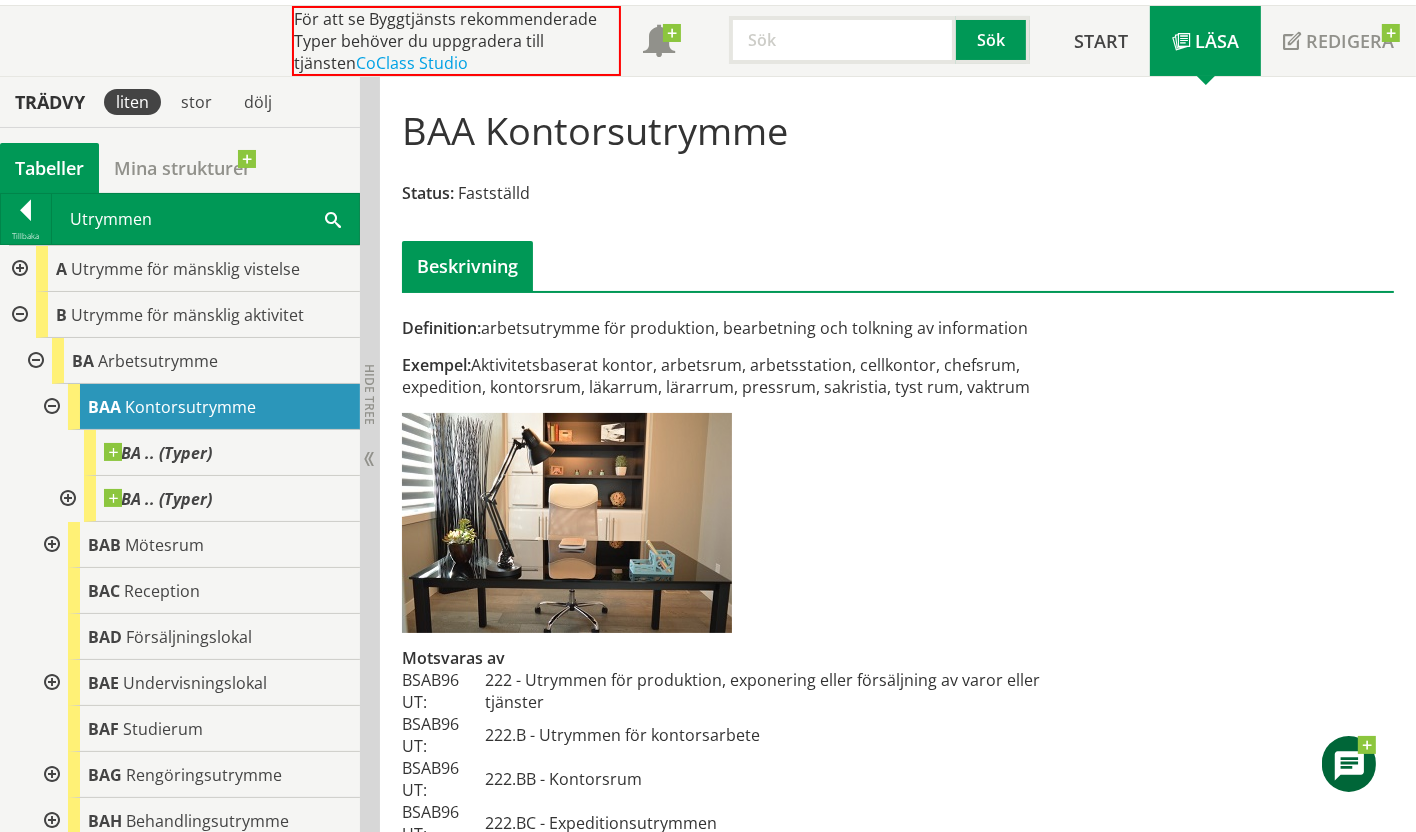 click on "BAA Kontorsutrymme" at bounding box center [595, 130] 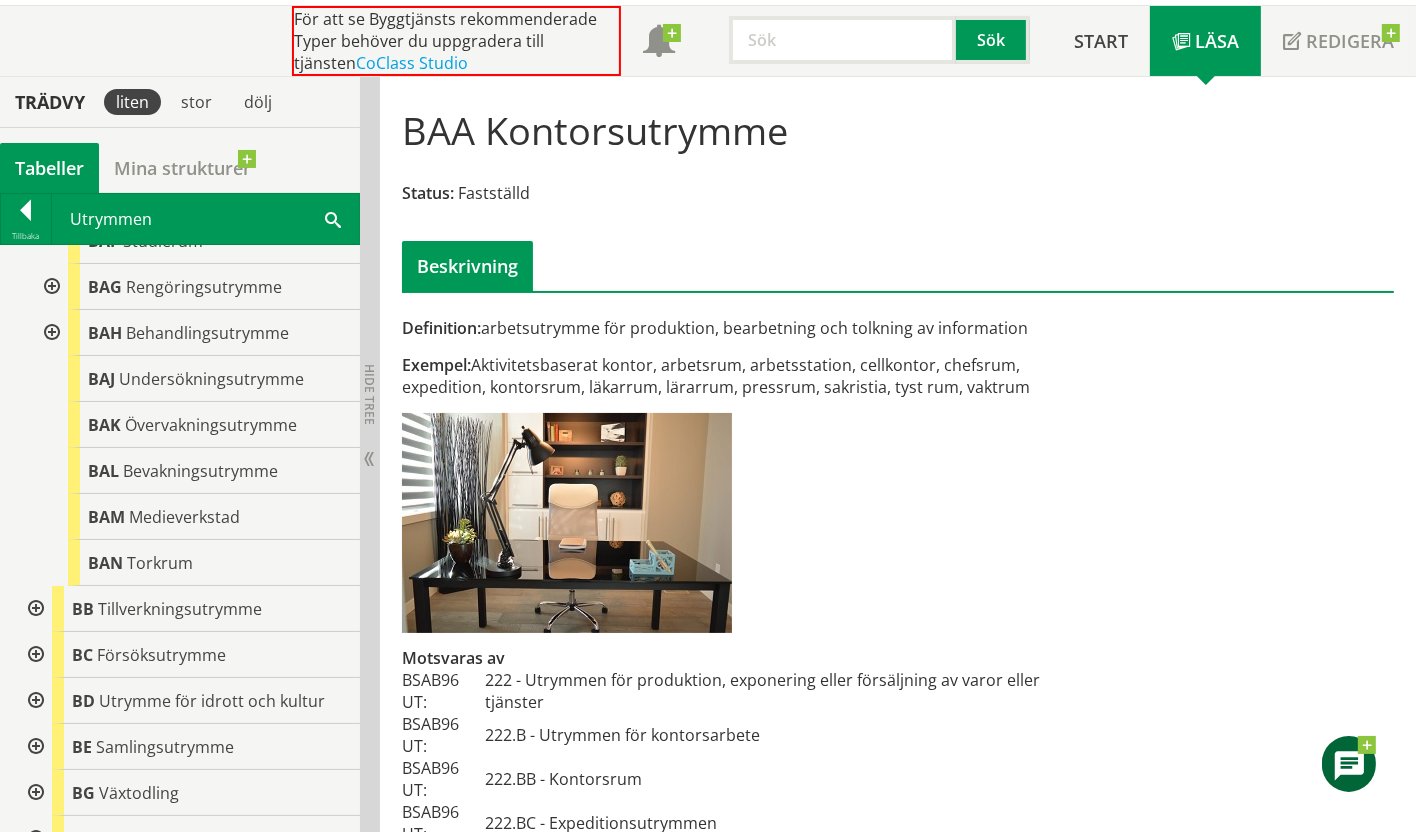 scroll, scrollTop: 555, scrollLeft: 0, axis: vertical 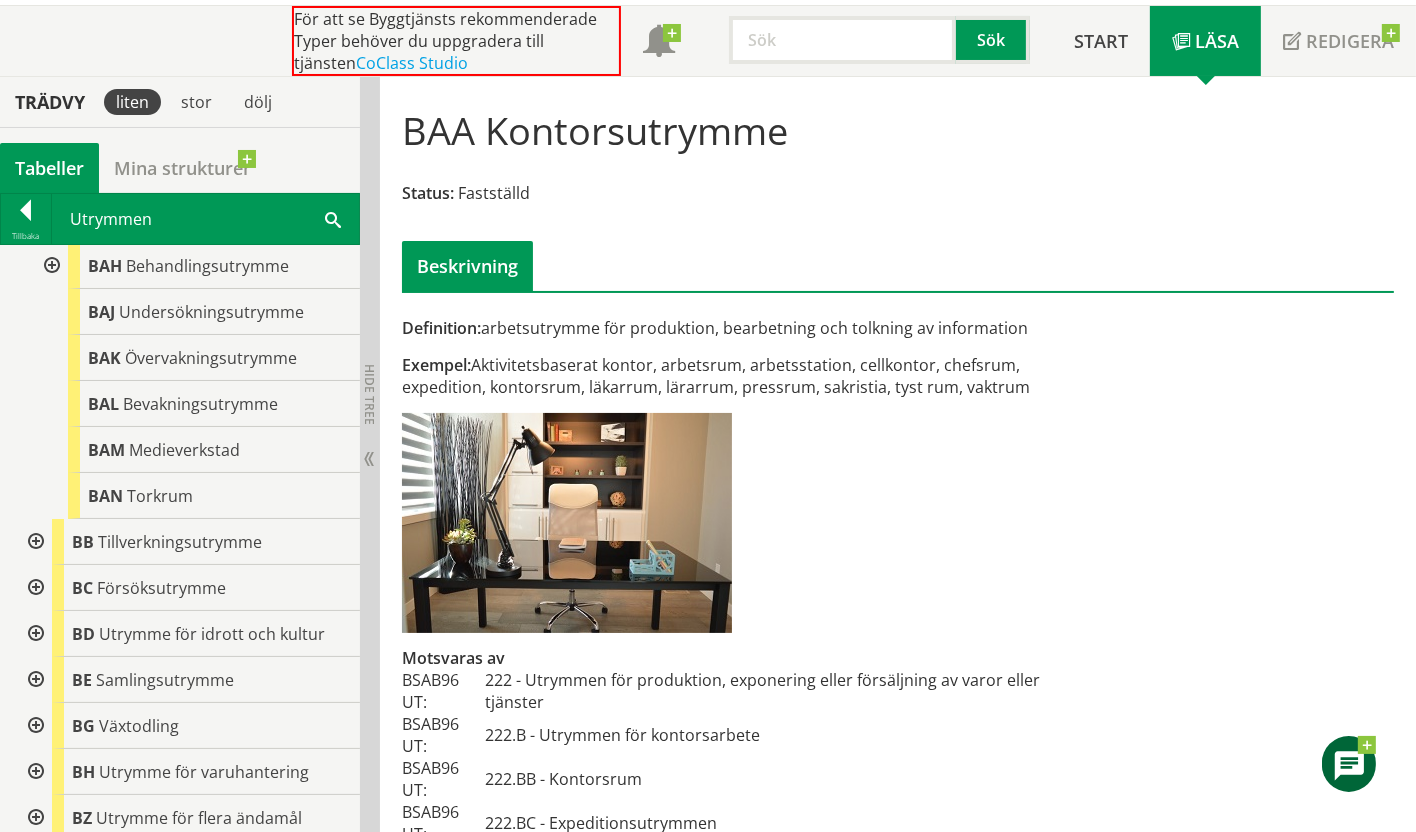 click at bounding box center [34, 680] 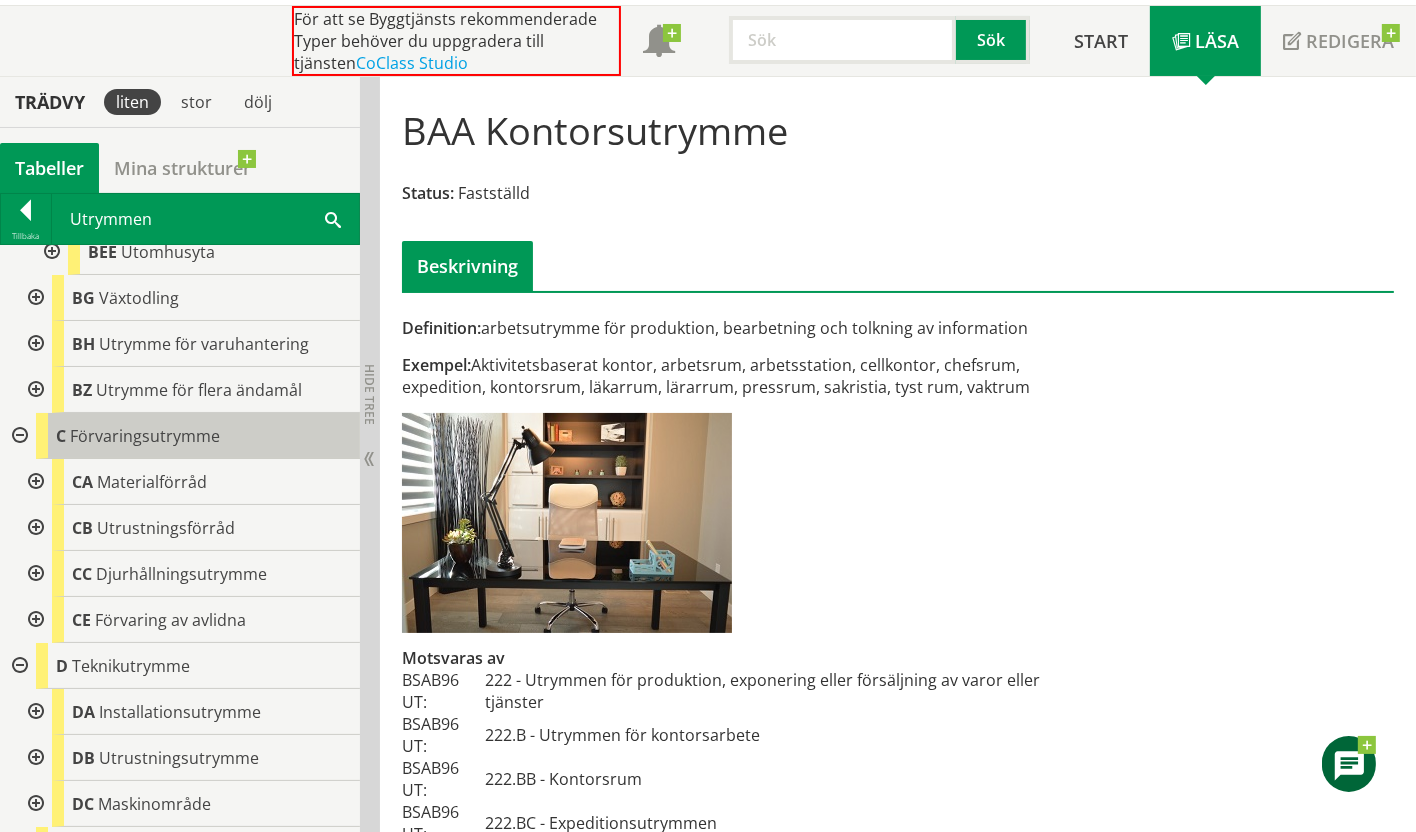 scroll, scrollTop: 1222, scrollLeft: 0, axis: vertical 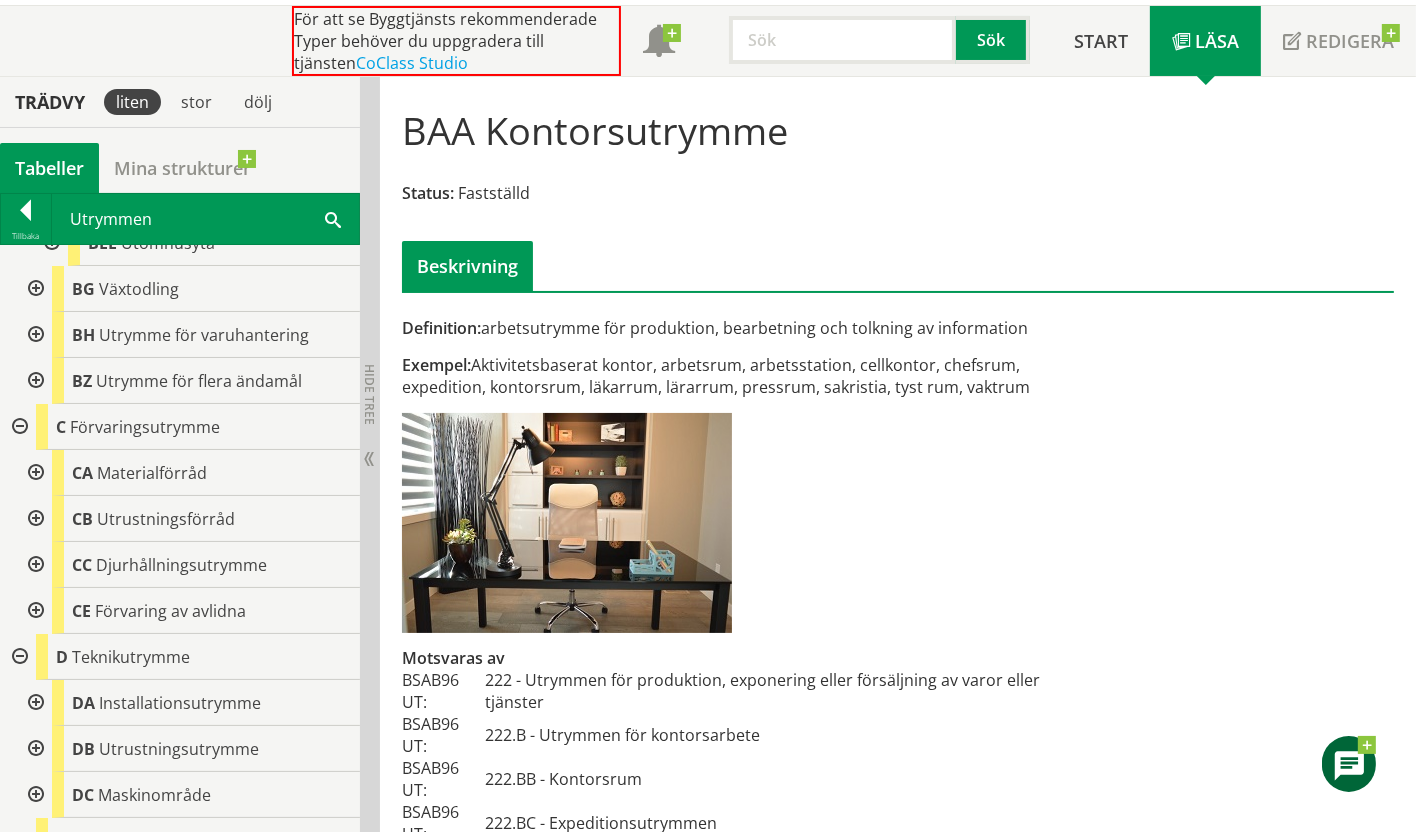 click at bounding box center (34, 473) 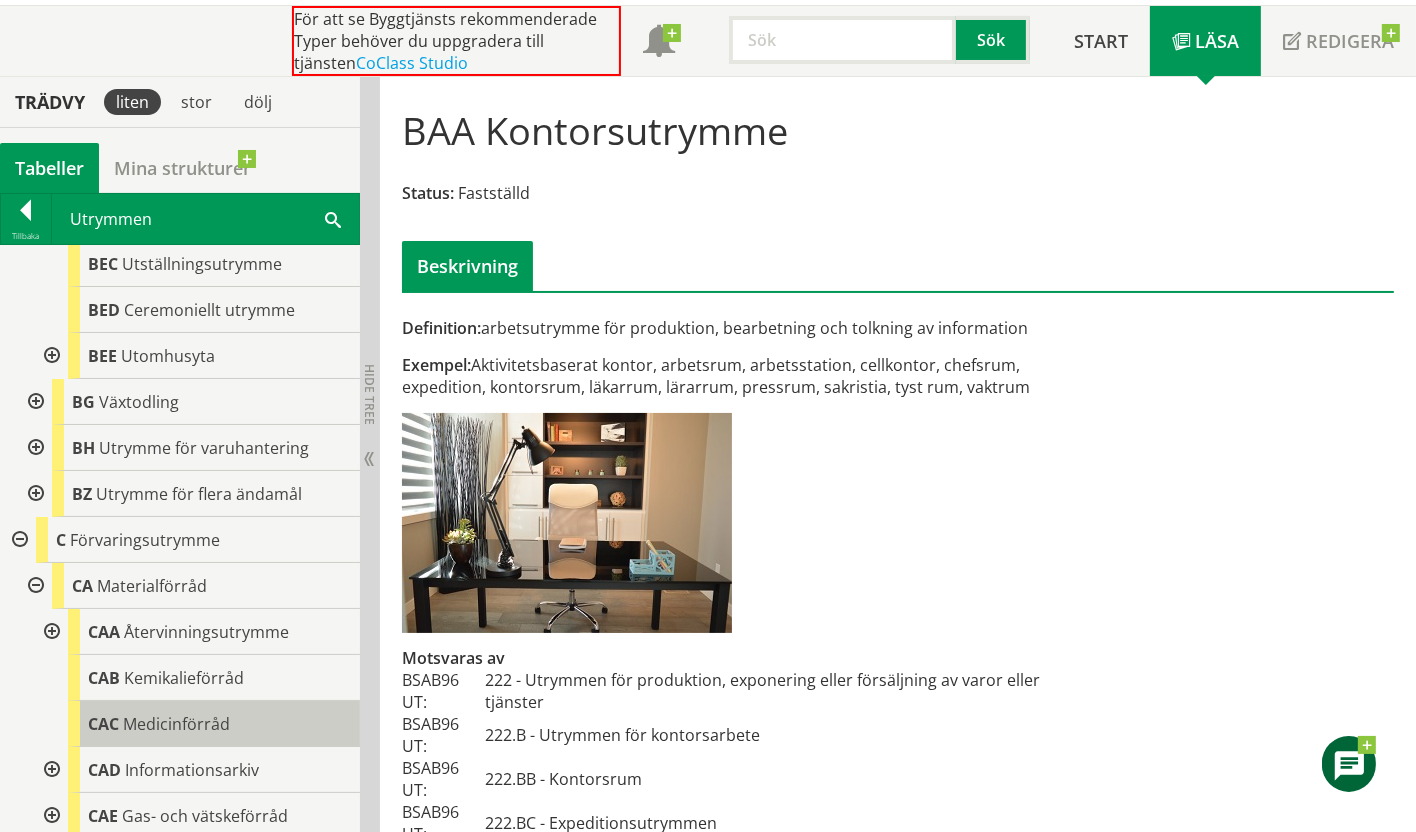 scroll, scrollTop: 1000, scrollLeft: 0, axis: vertical 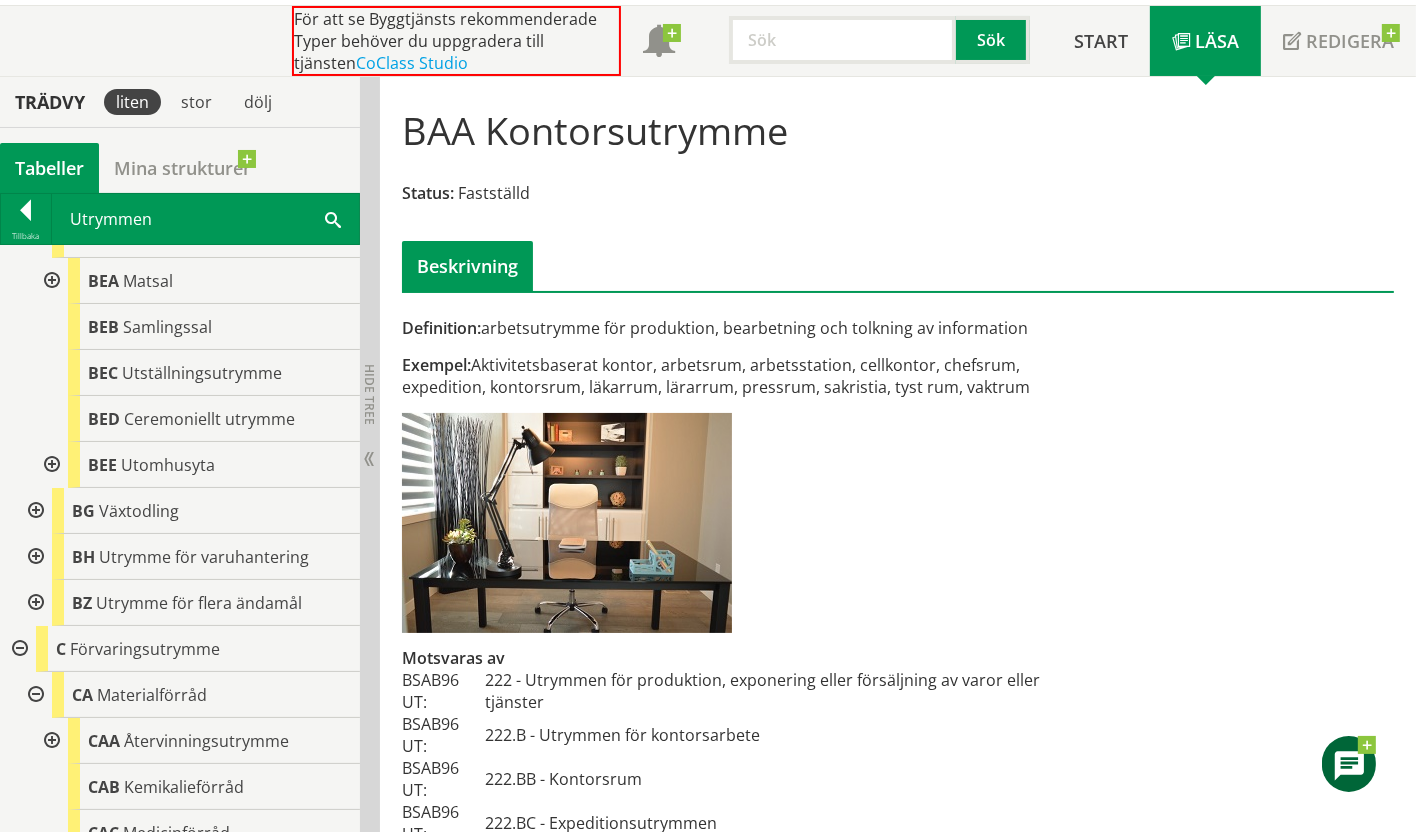 click at bounding box center [34, 603] 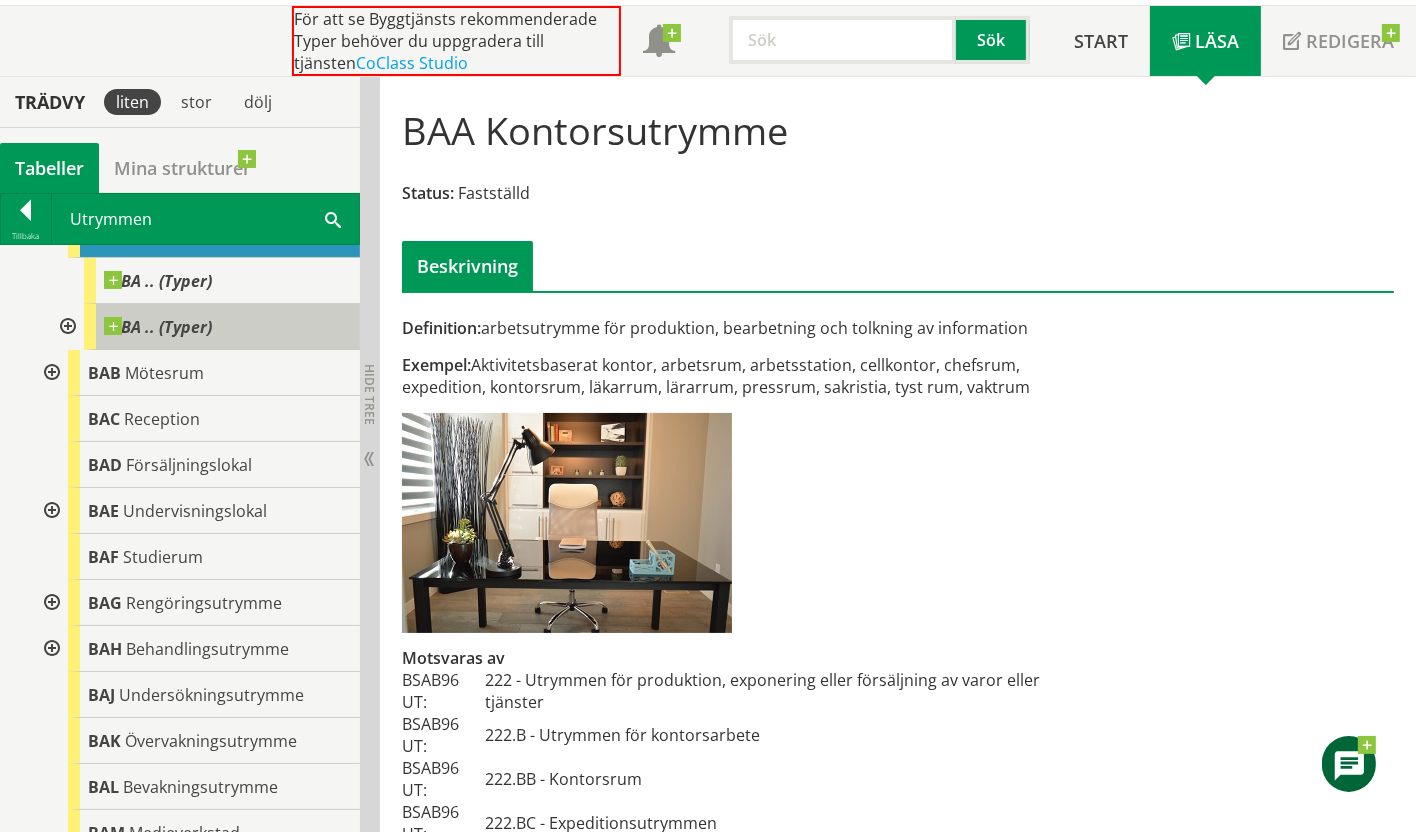 scroll, scrollTop: 221, scrollLeft: 0, axis: vertical 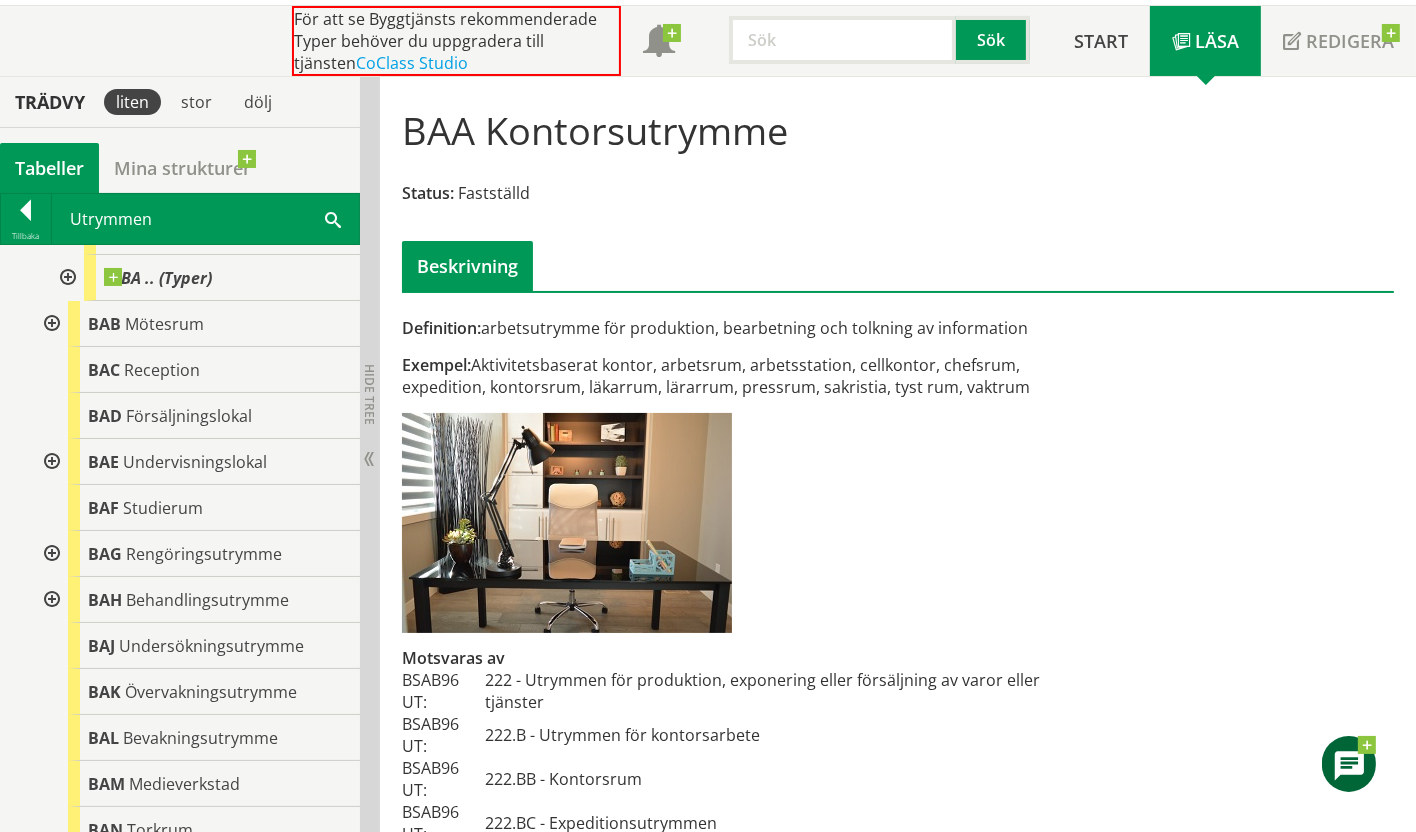 click at bounding box center (50, 324) 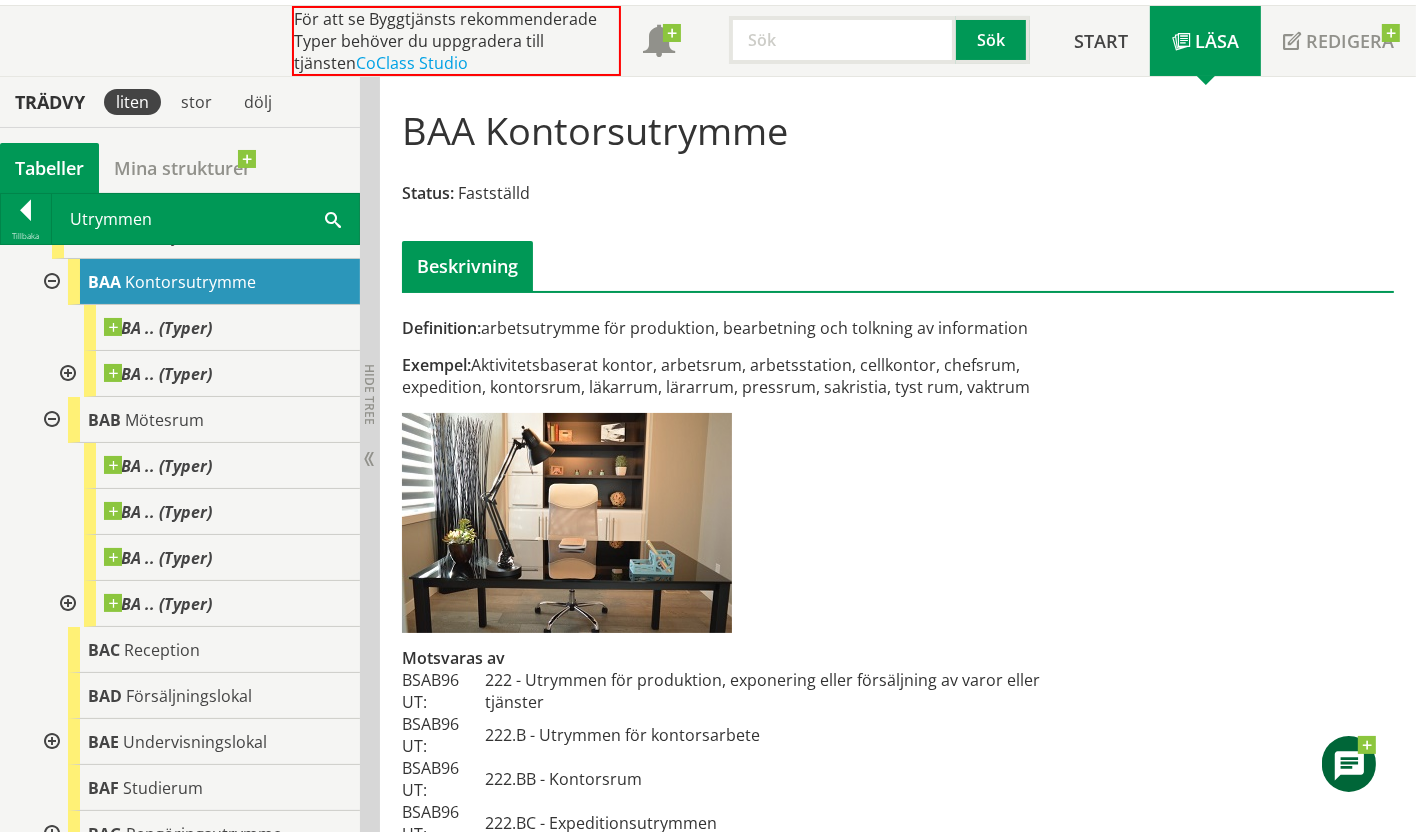 scroll, scrollTop: 0, scrollLeft: 0, axis: both 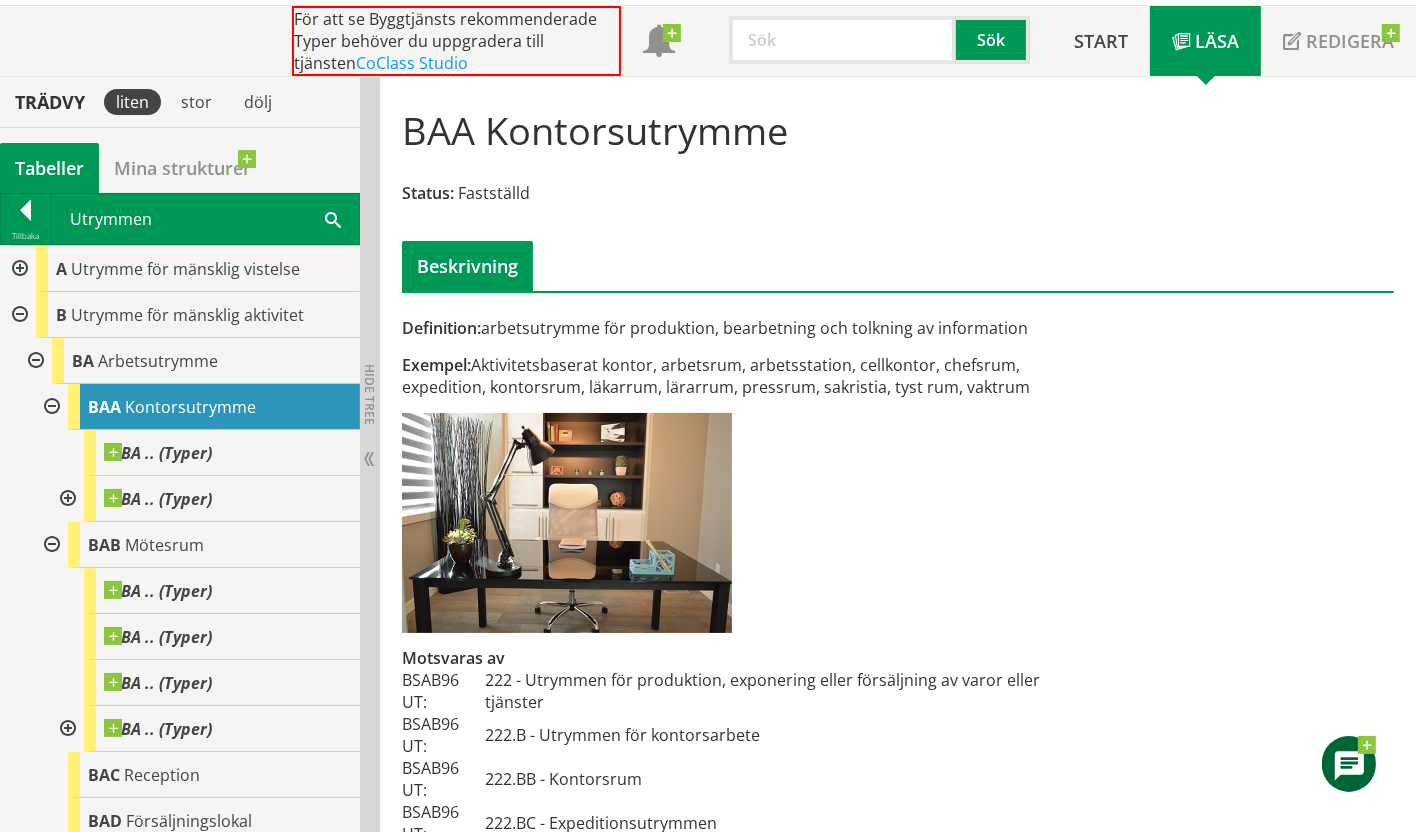 click at bounding box center [66, 499] 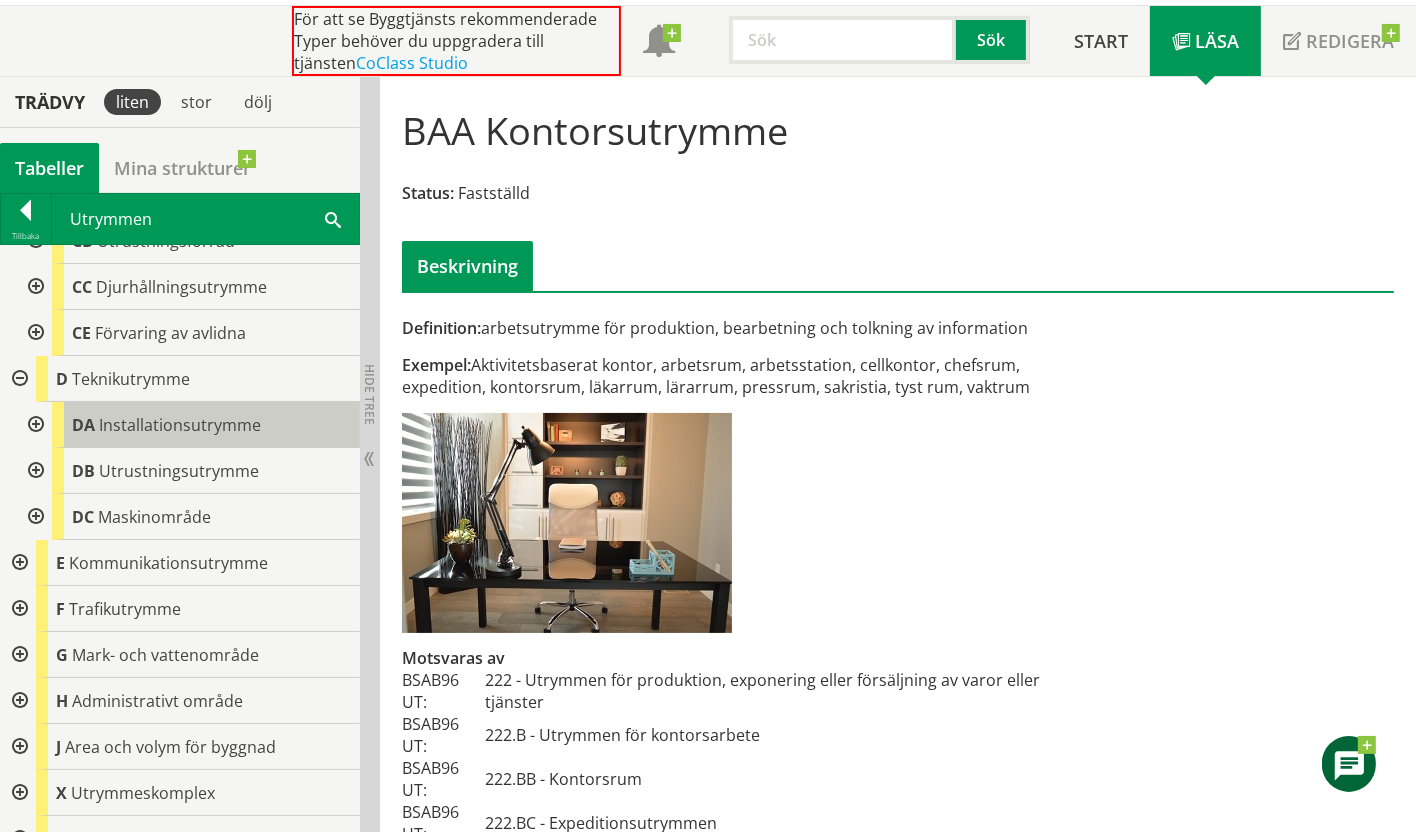 scroll, scrollTop: 2402, scrollLeft: 0, axis: vertical 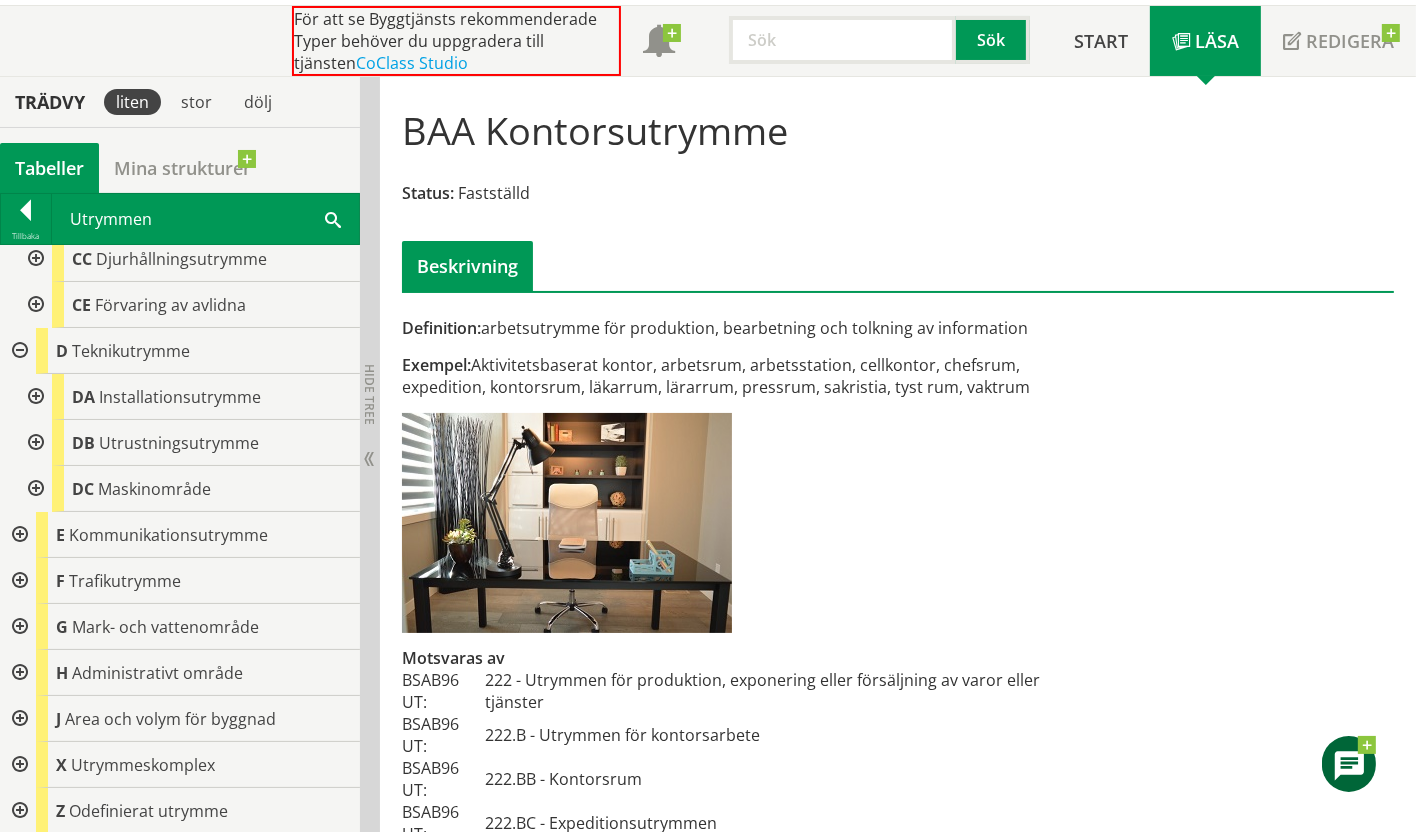 click at bounding box center [18, 535] 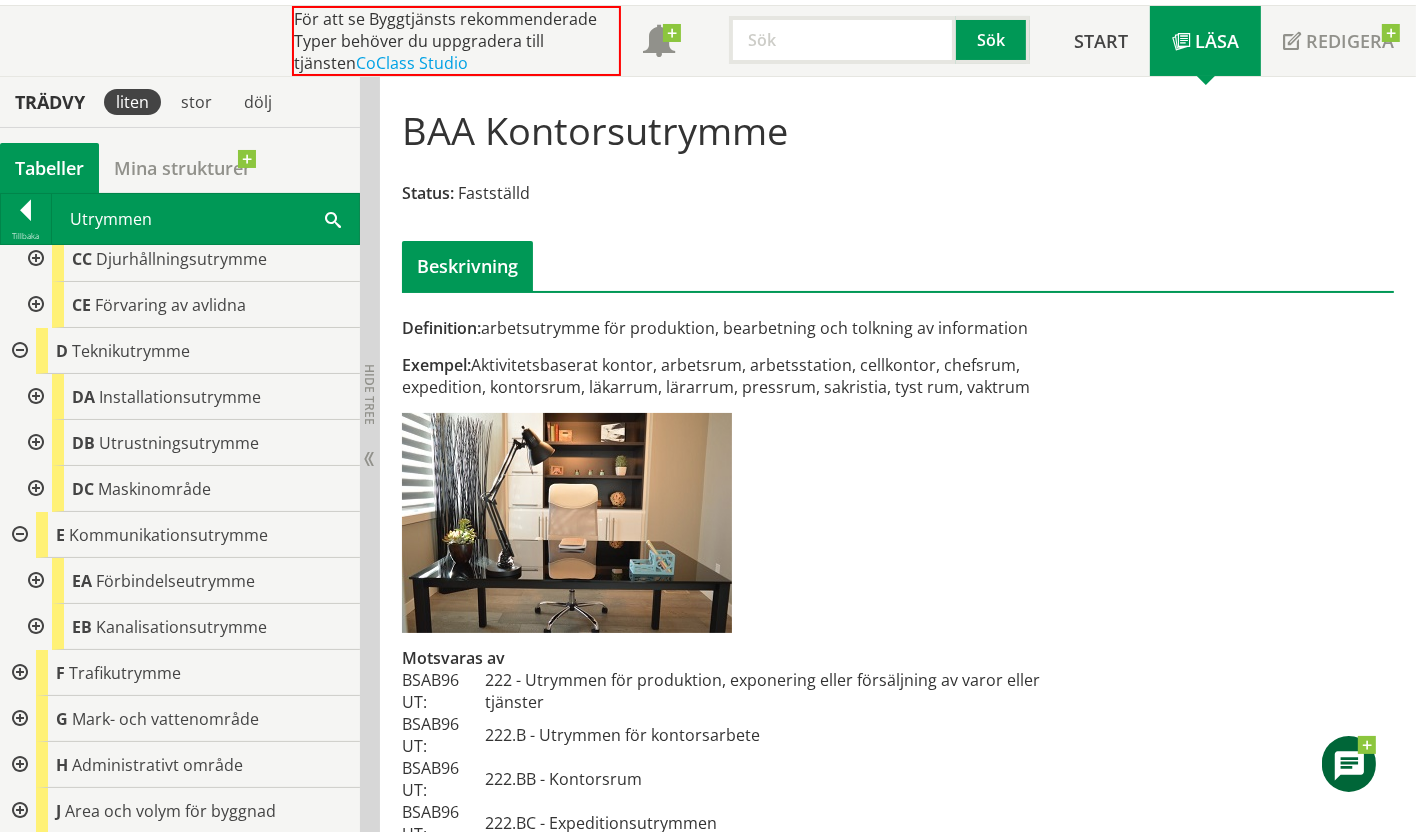 click at bounding box center [34, 581] 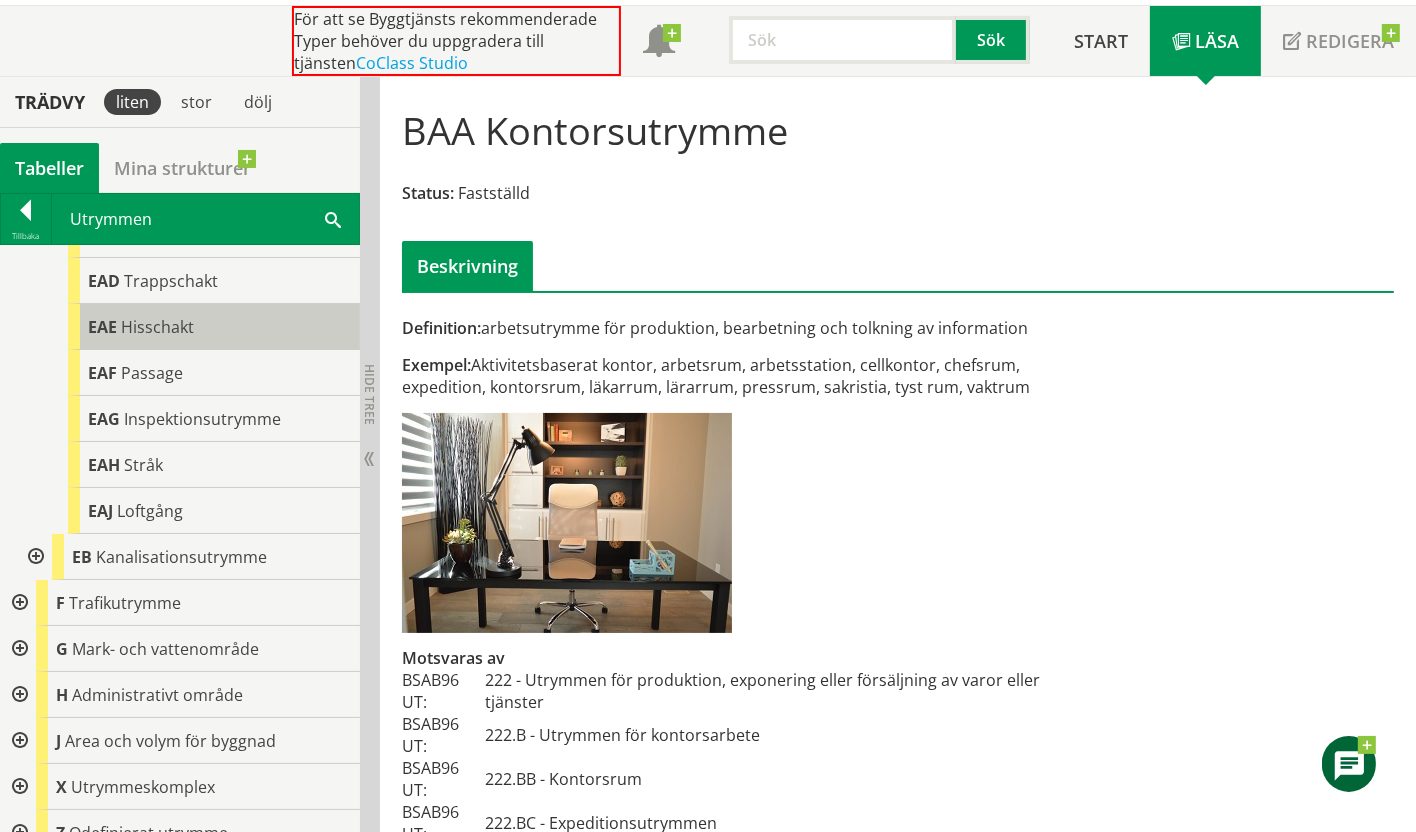 scroll, scrollTop: 2908, scrollLeft: 0, axis: vertical 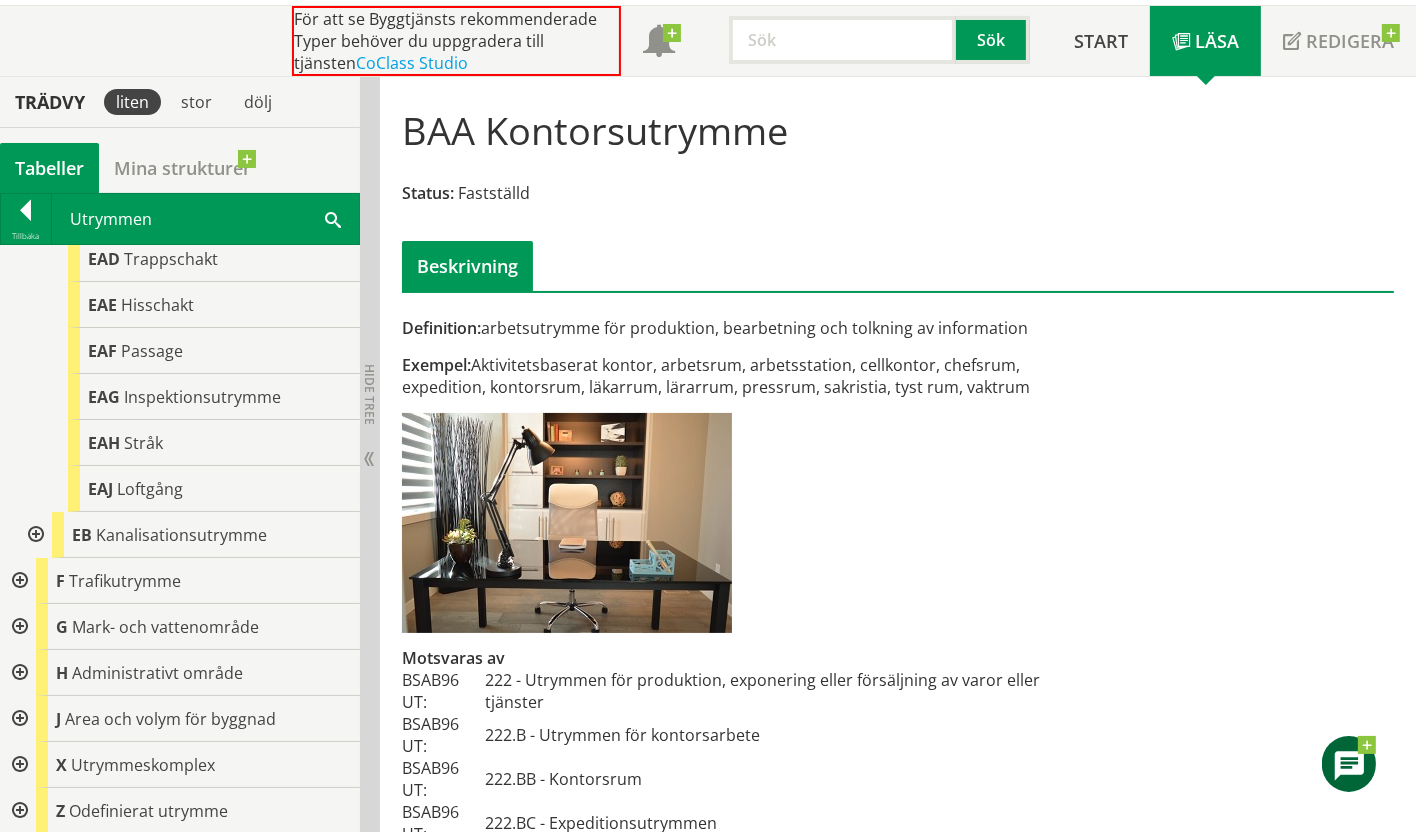 click at bounding box center [18, 673] 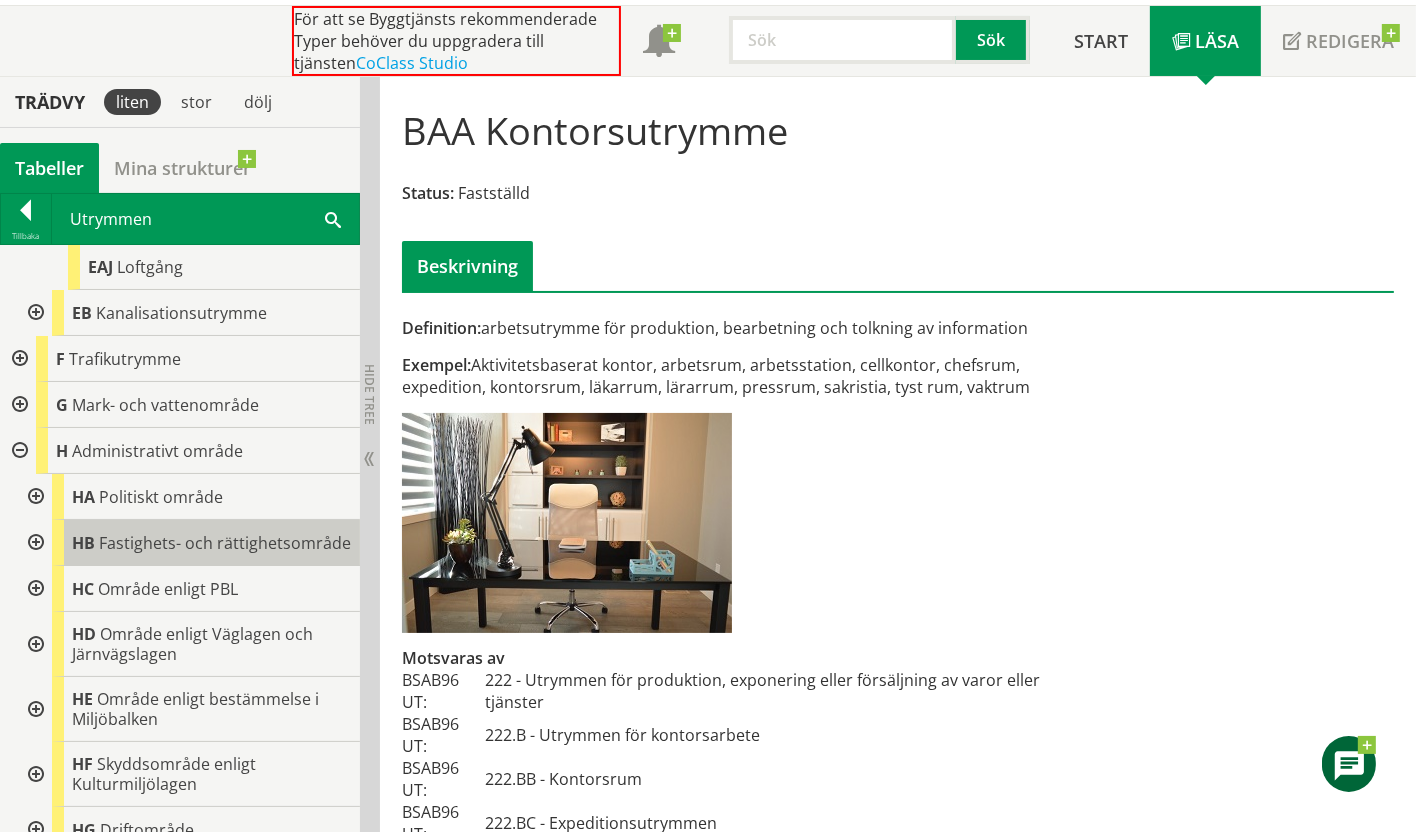 scroll, scrollTop: 3241, scrollLeft: 0, axis: vertical 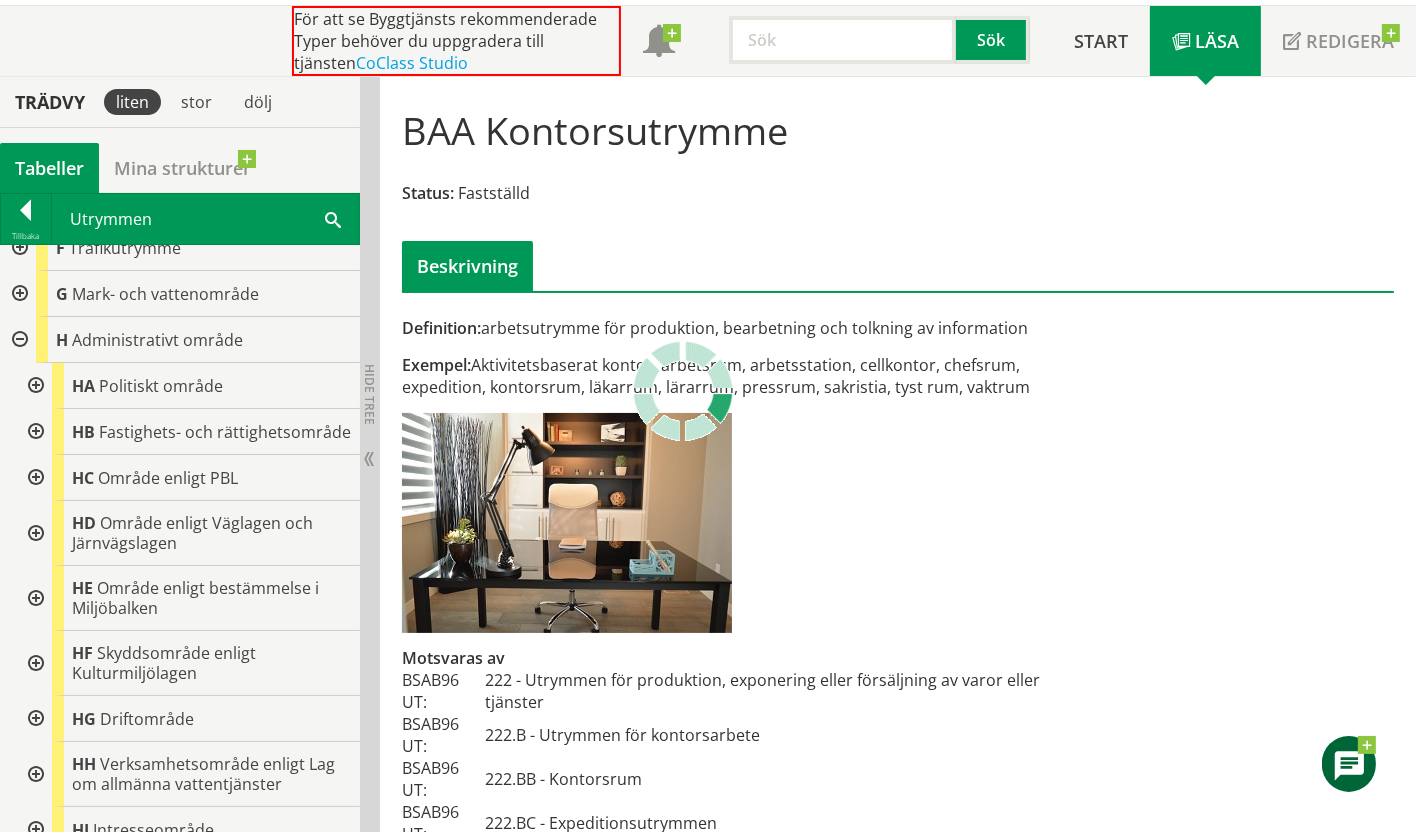 click at bounding box center [34, 432] 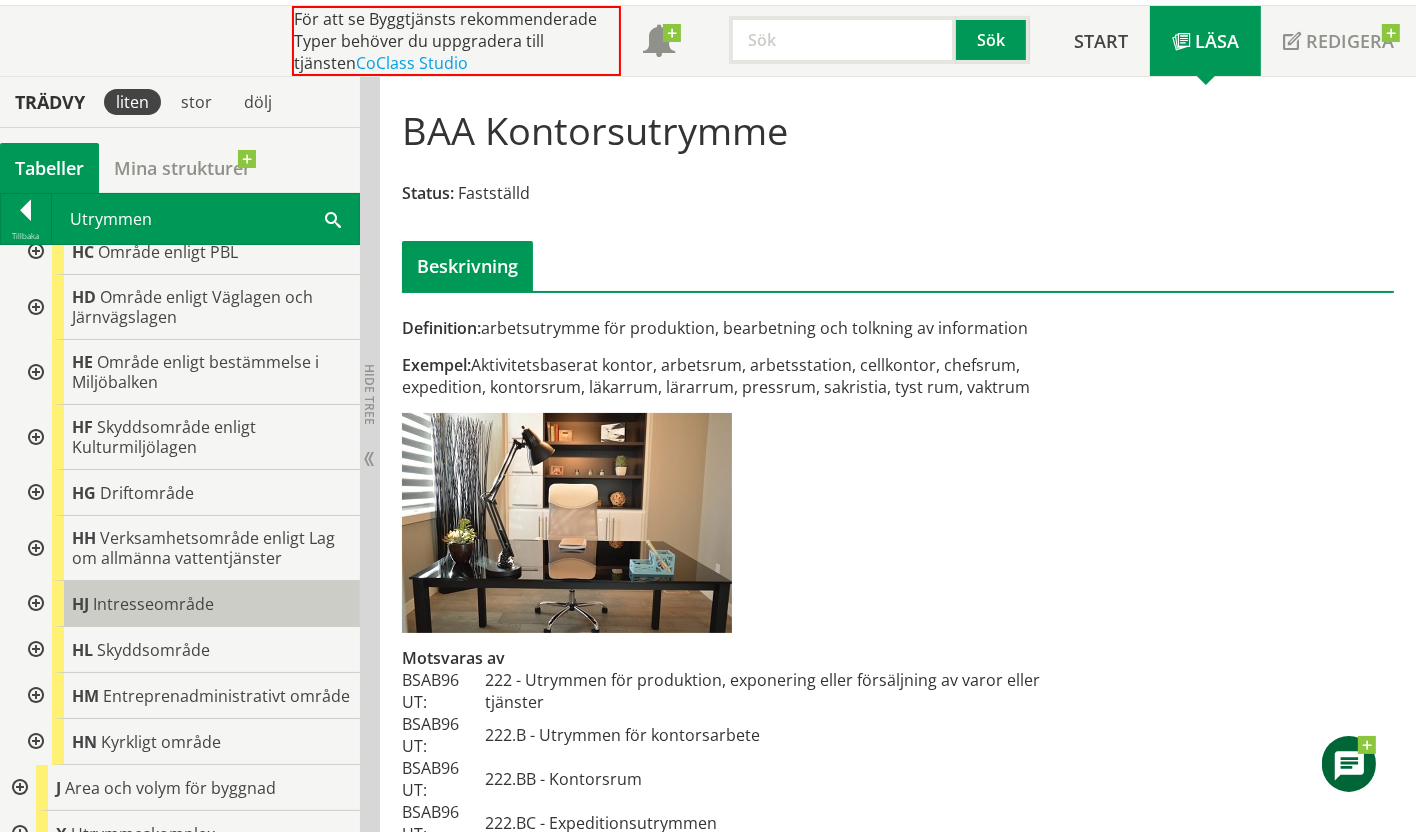 scroll, scrollTop: 4125, scrollLeft: 0, axis: vertical 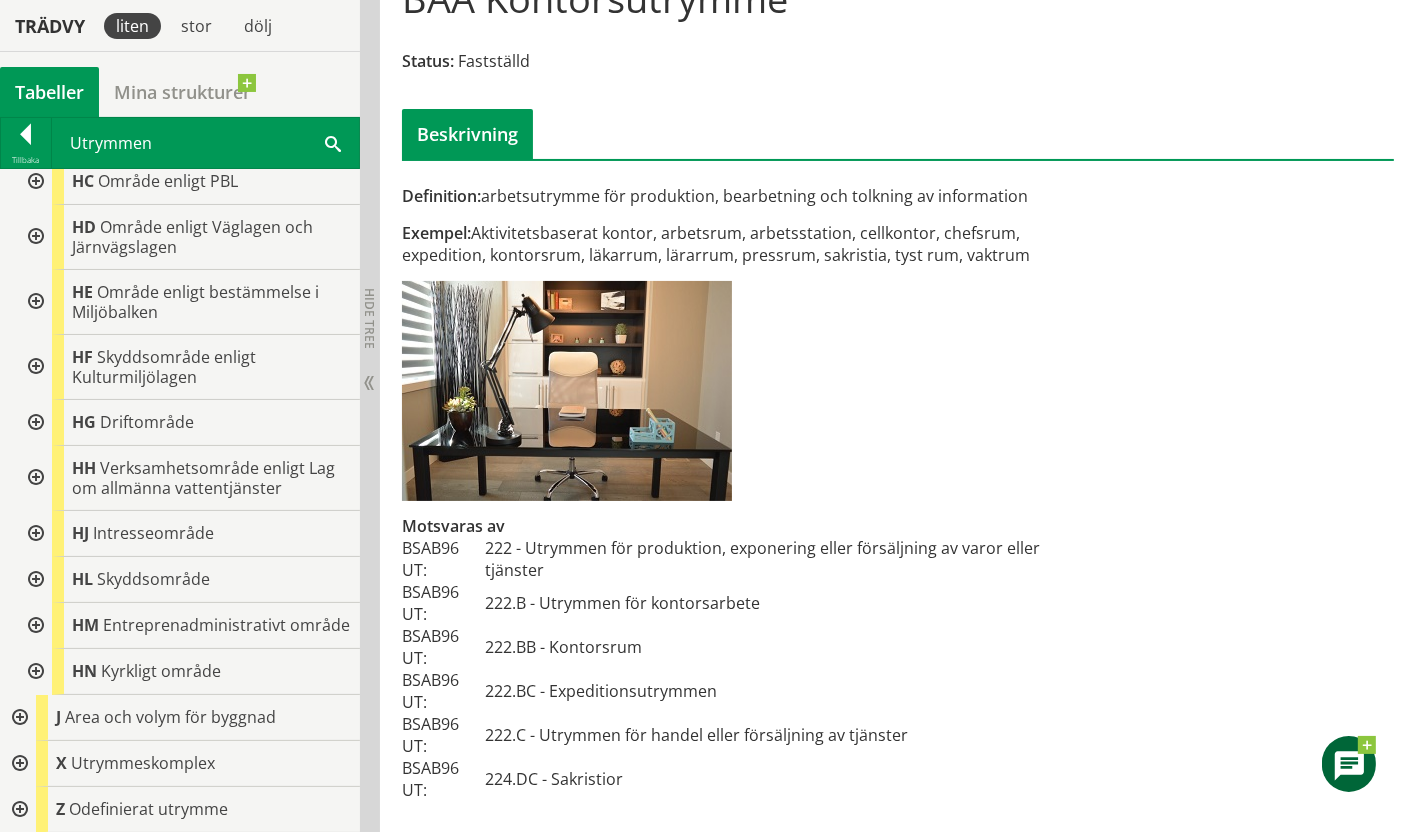 click at bounding box center (18, 764) 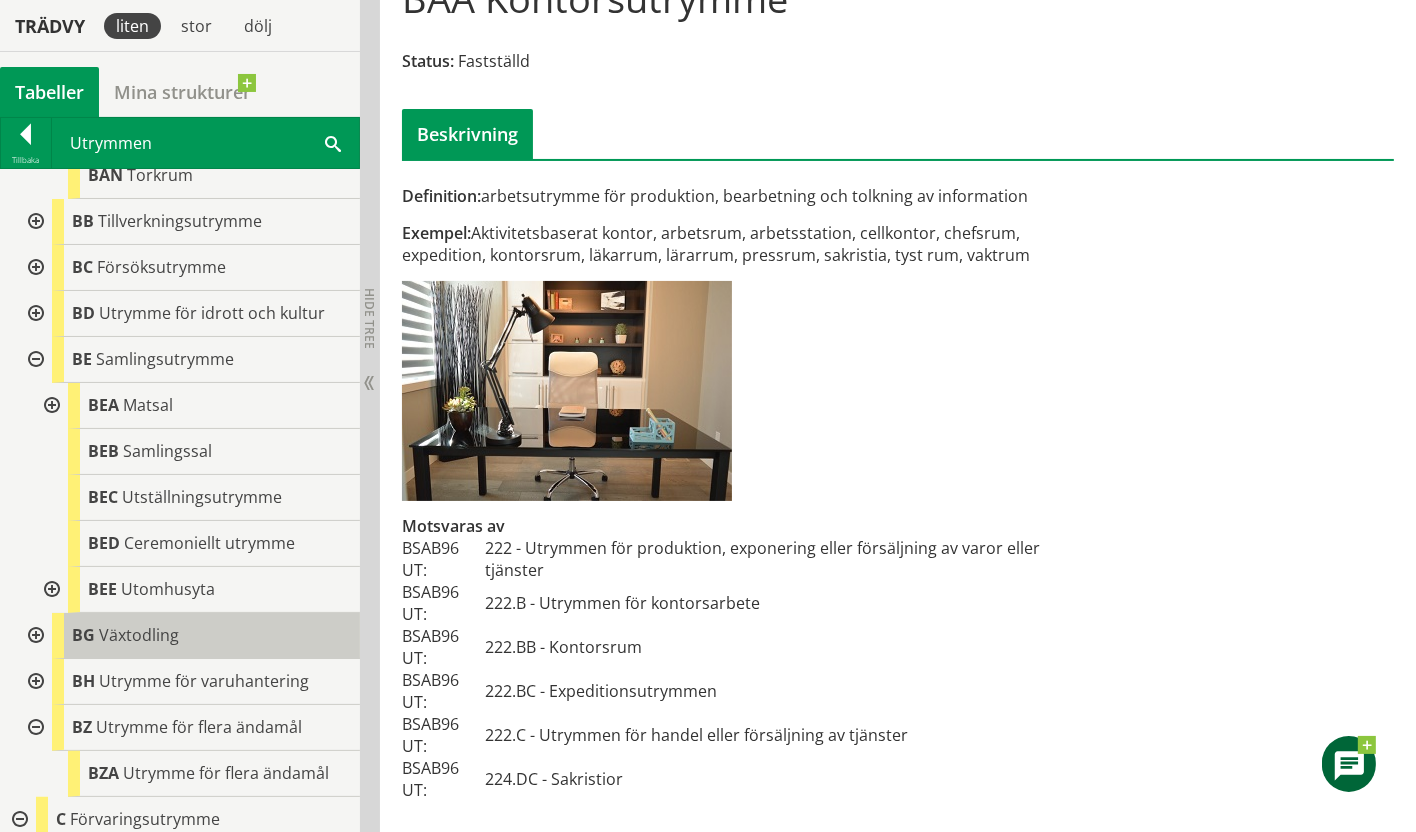 scroll, scrollTop: 0, scrollLeft: 0, axis: both 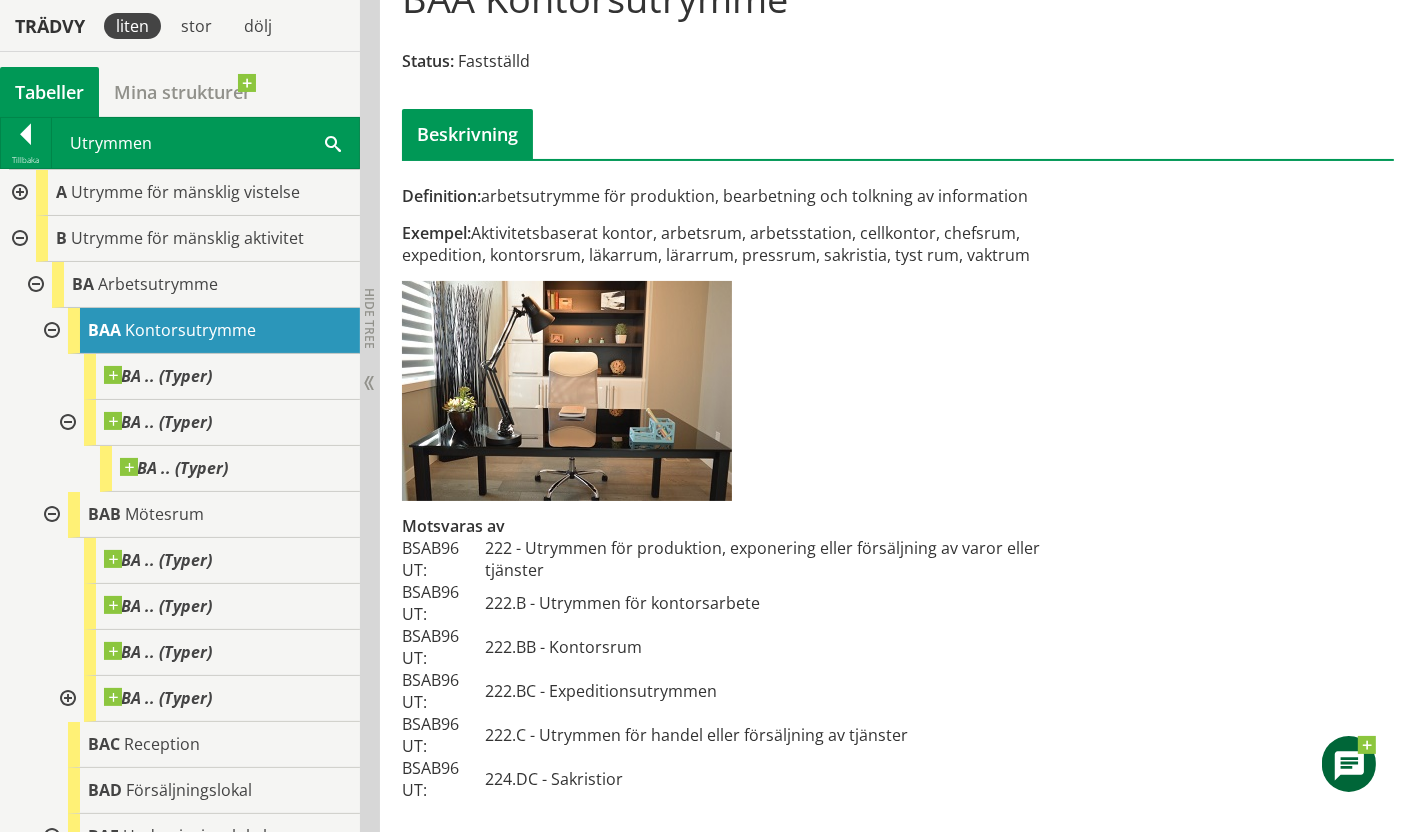 click at bounding box center [18, 193] 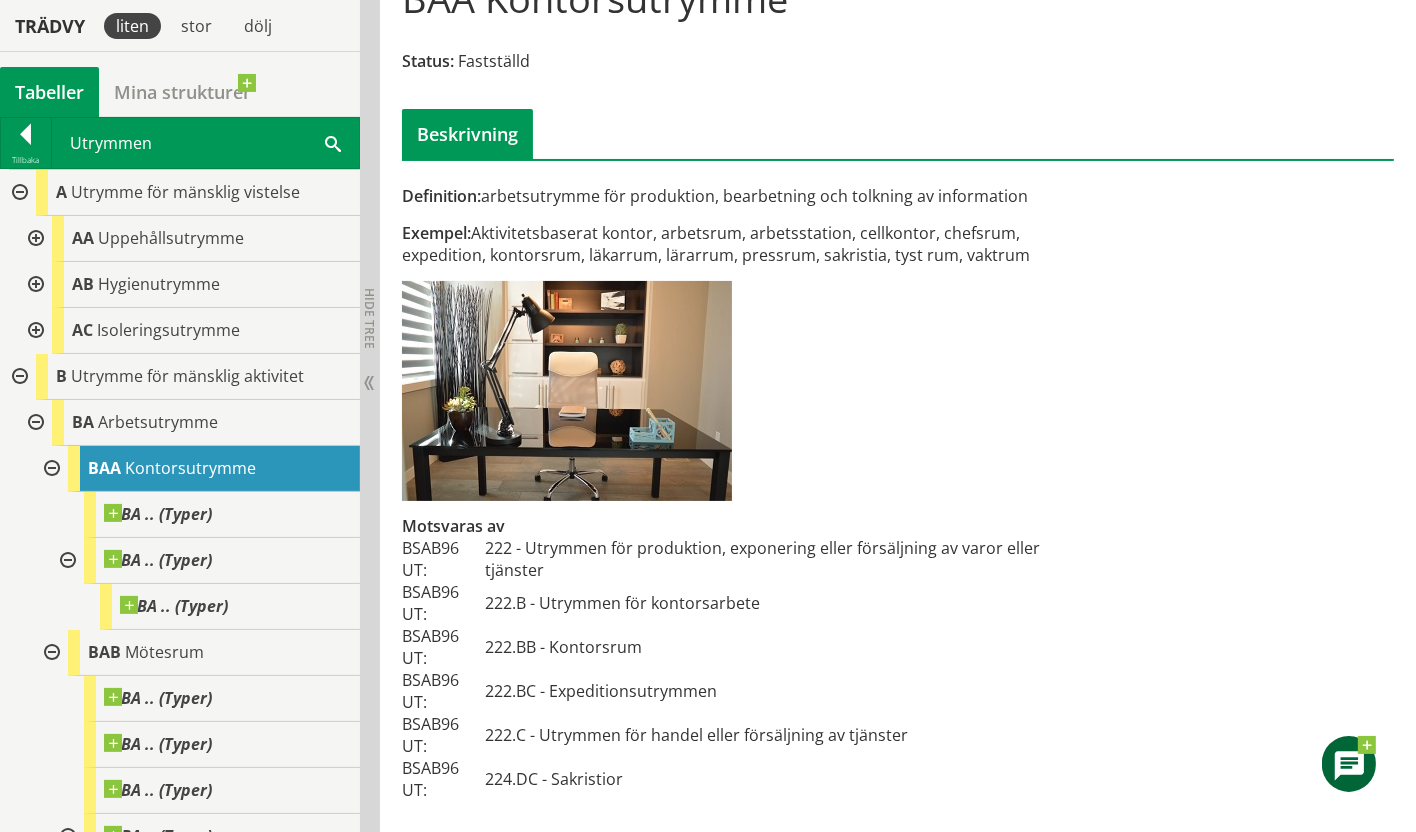 click at bounding box center (34, 239) 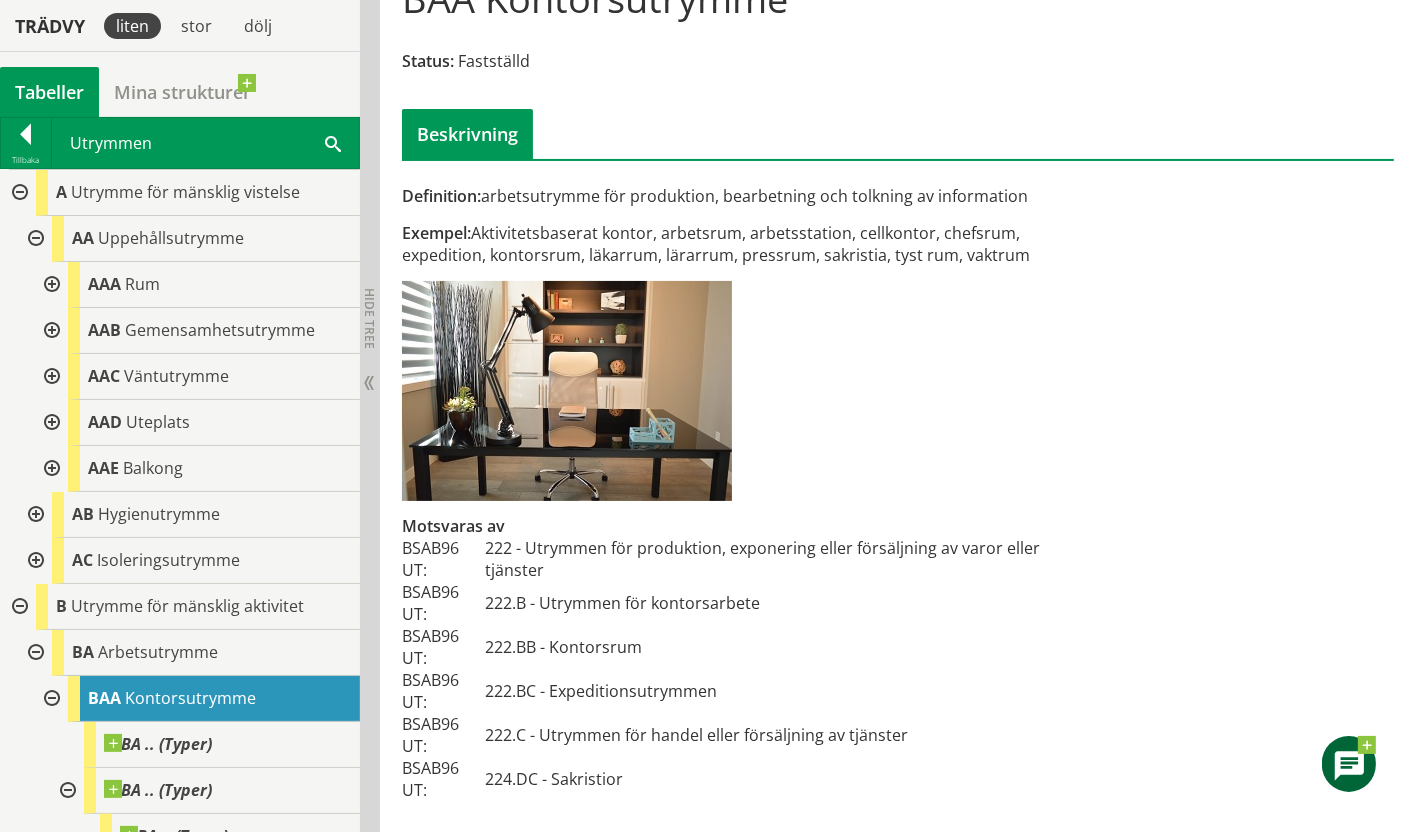 click at bounding box center [50, 331] 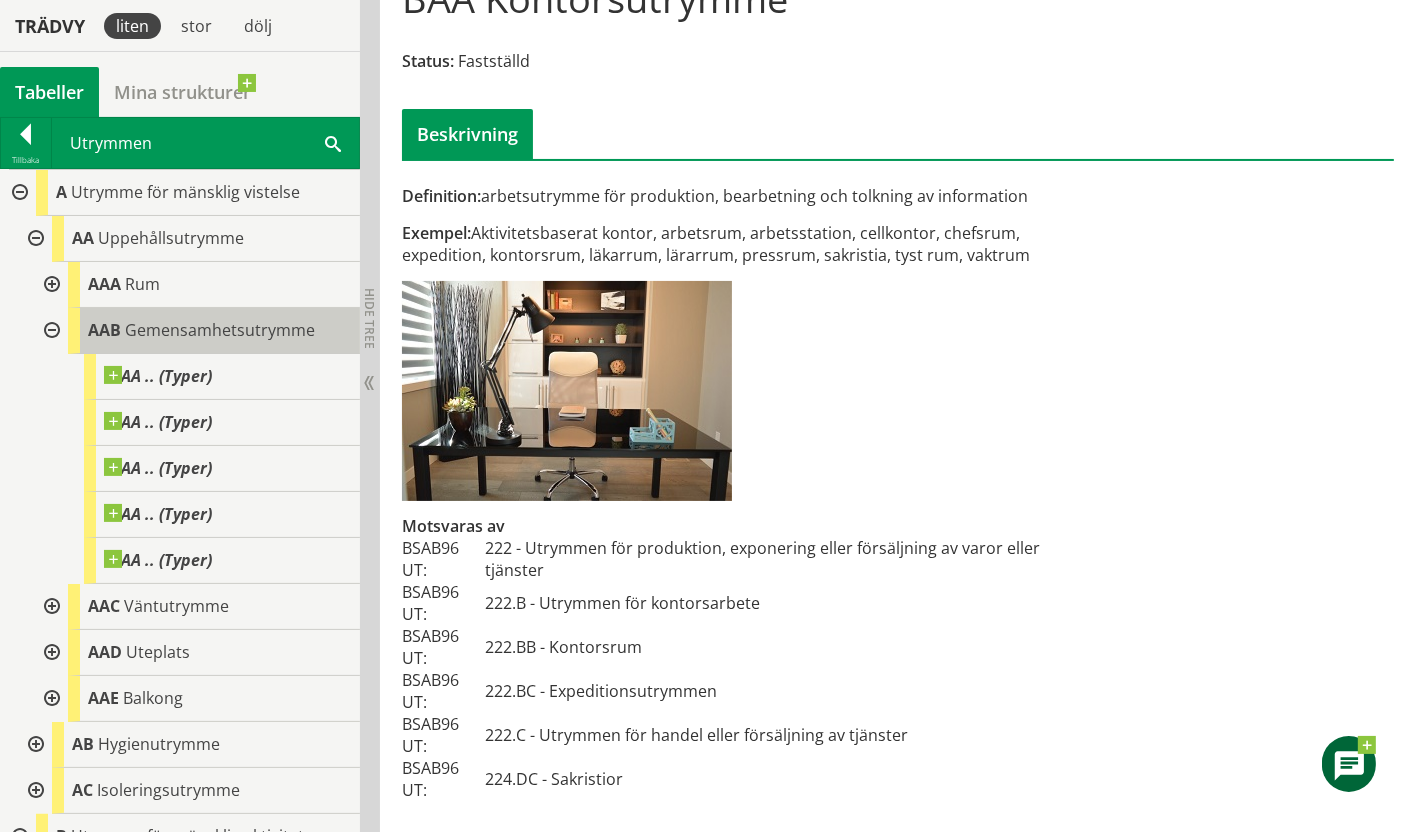 click on "Gemensamhetsutrymme" at bounding box center [220, 330] 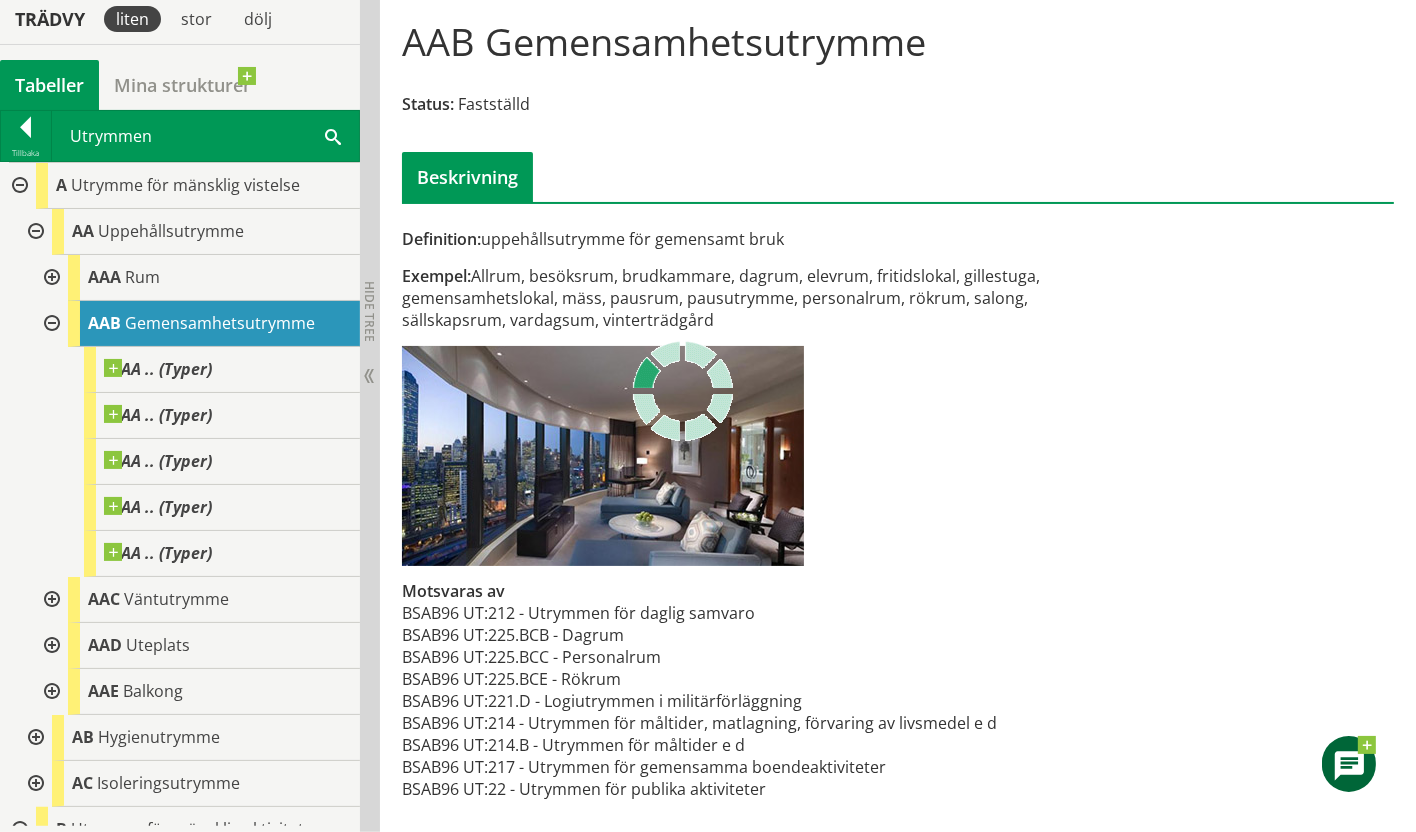 scroll, scrollTop: 21, scrollLeft: 0, axis: vertical 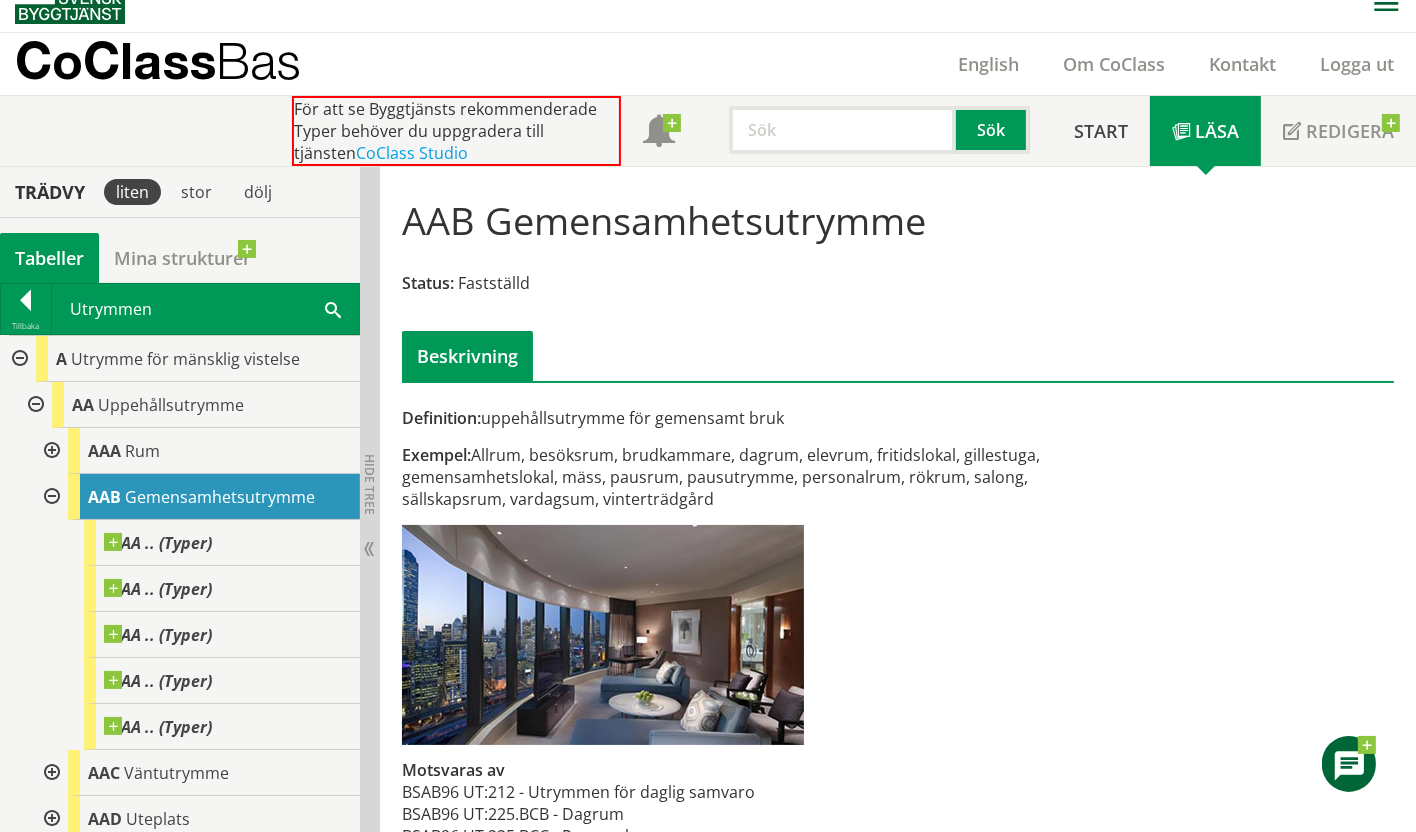 drag, startPoint x: 920, startPoint y: 224, endPoint x: 565, endPoint y: 231, distance: 355.069 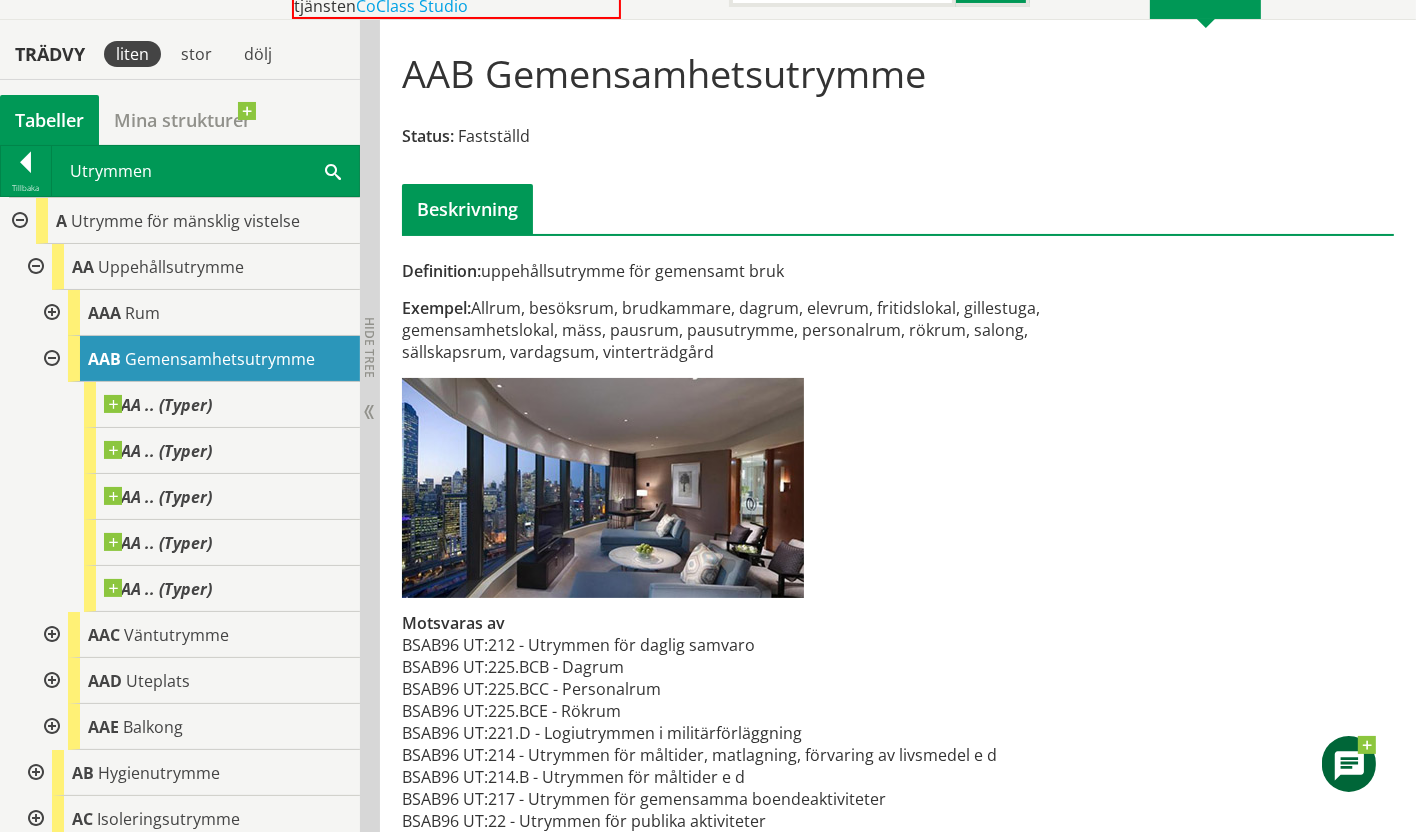 scroll, scrollTop: 199, scrollLeft: 0, axis: vertical 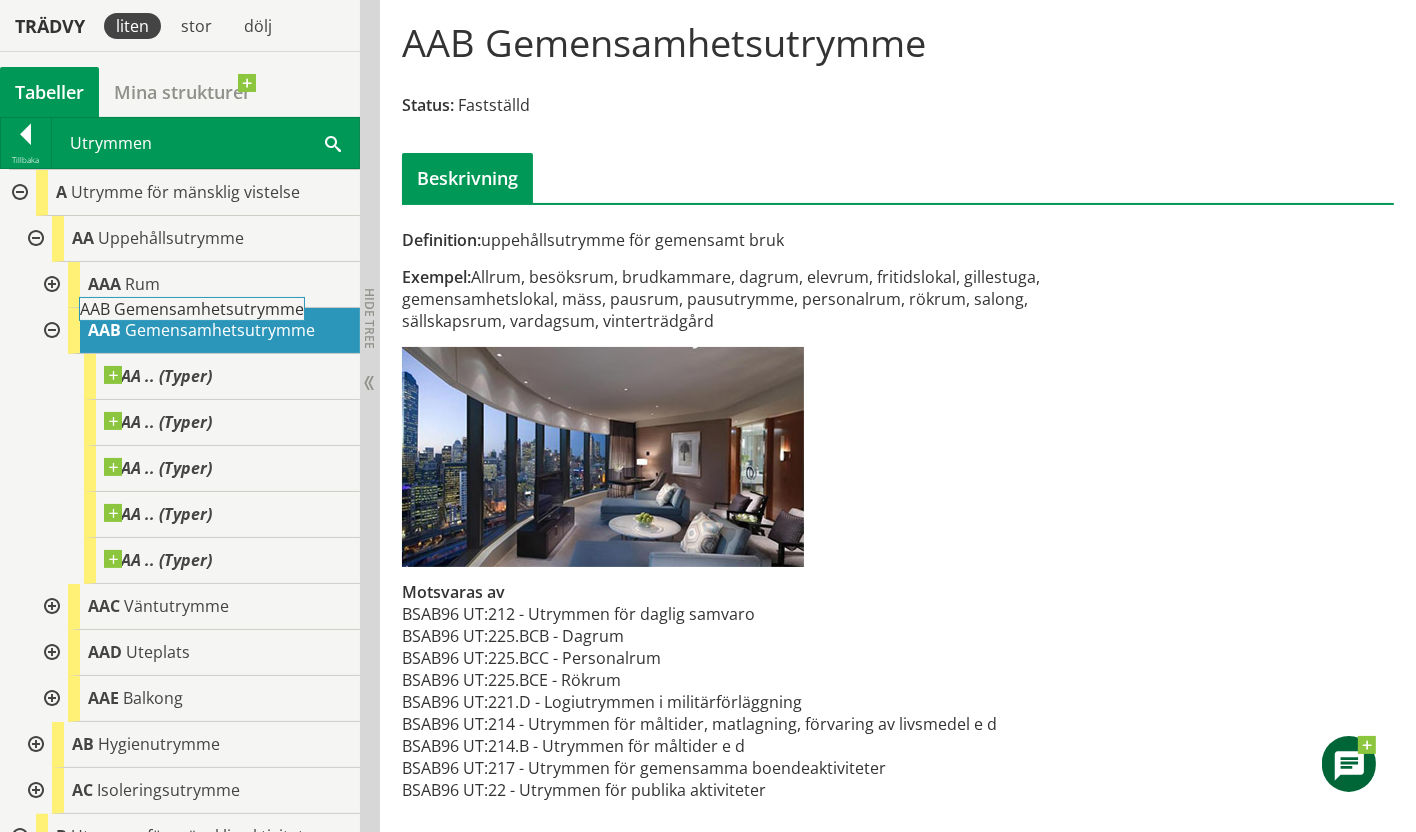 drag, startPoint x: 133, startPoint y: 332, endPoint x: 180, endPoint y: 320, distance: 48.507732 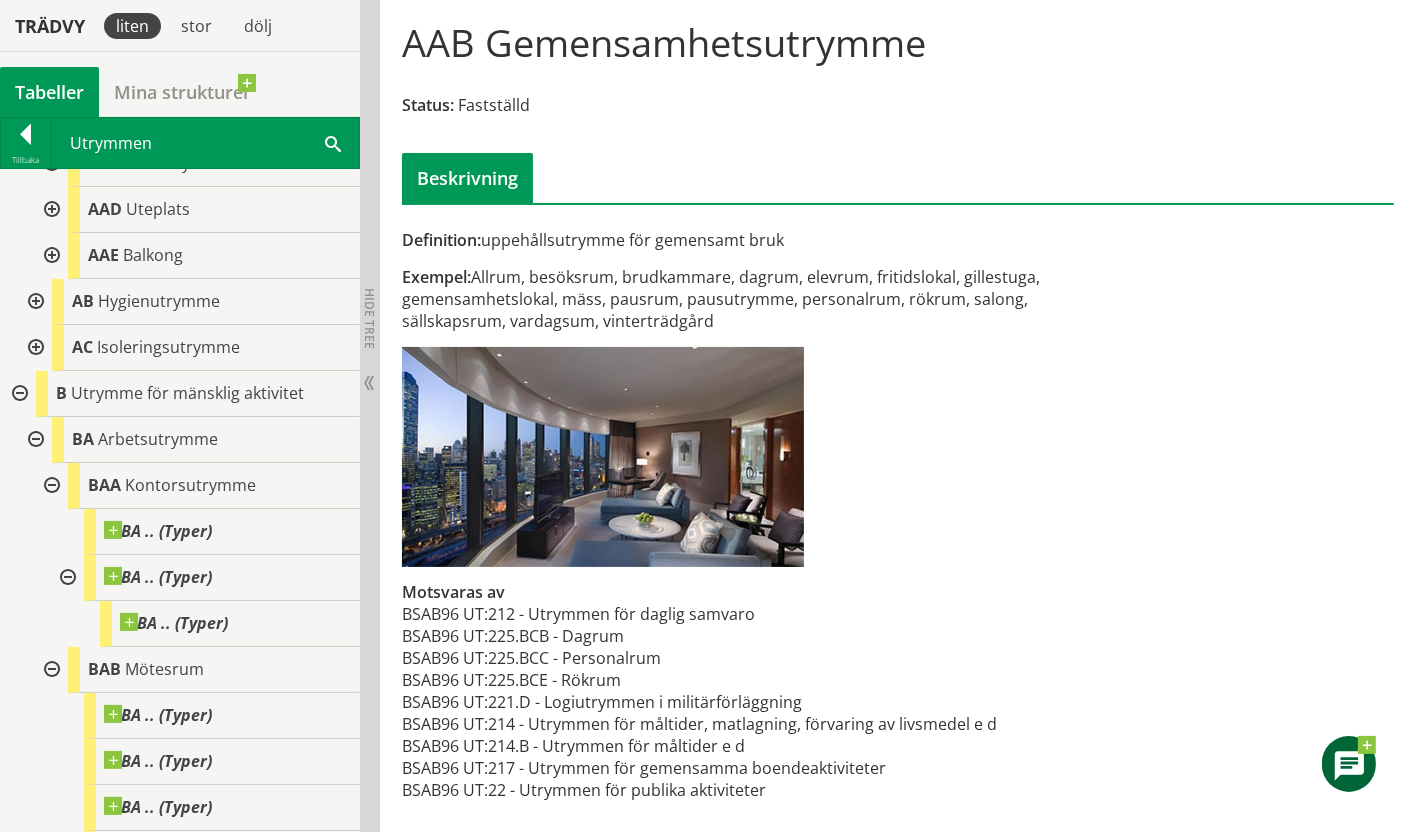 scroll, scrollTop: 444, scrollLeft: 0, axis: vertical 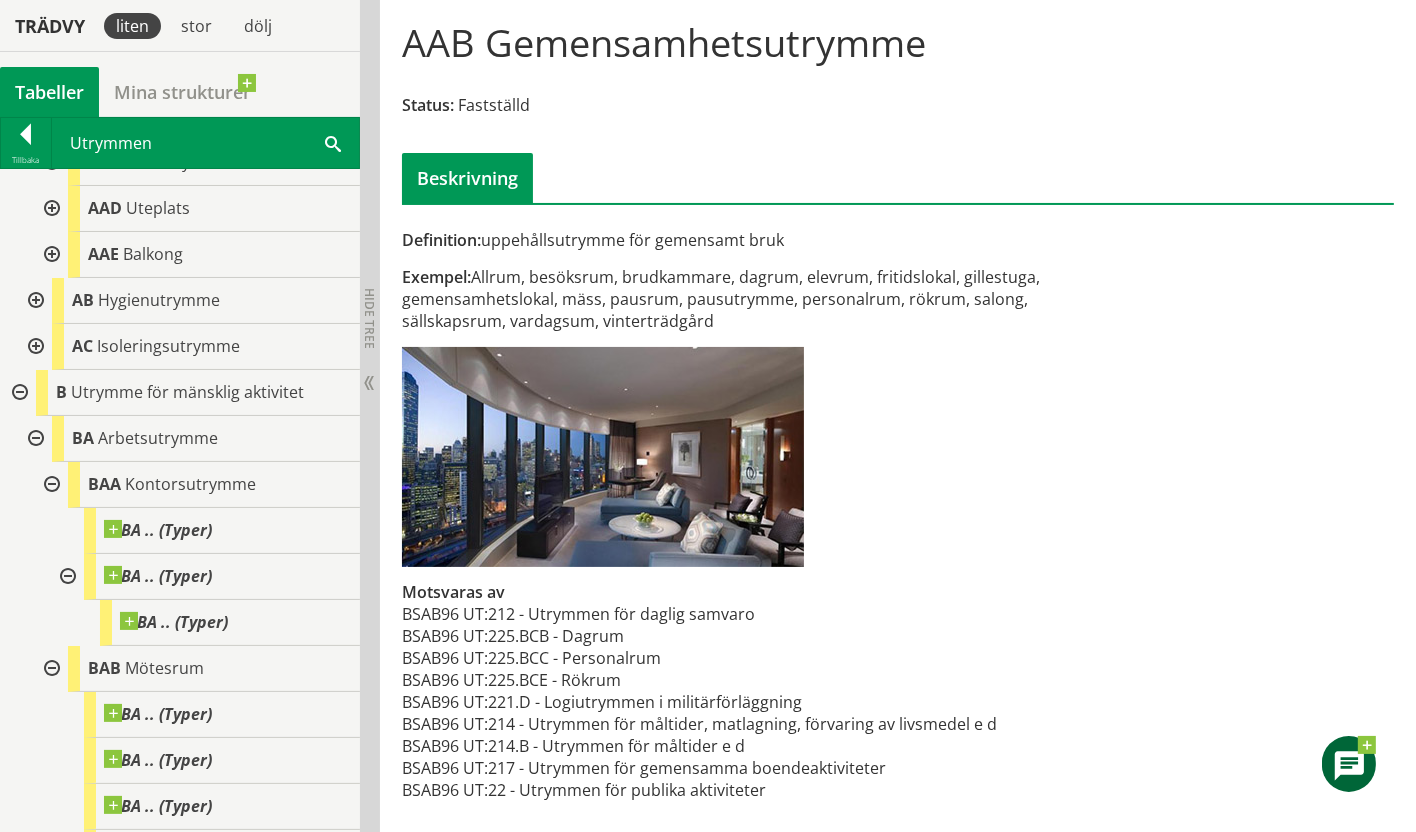 click at bounding box center [34, 301] 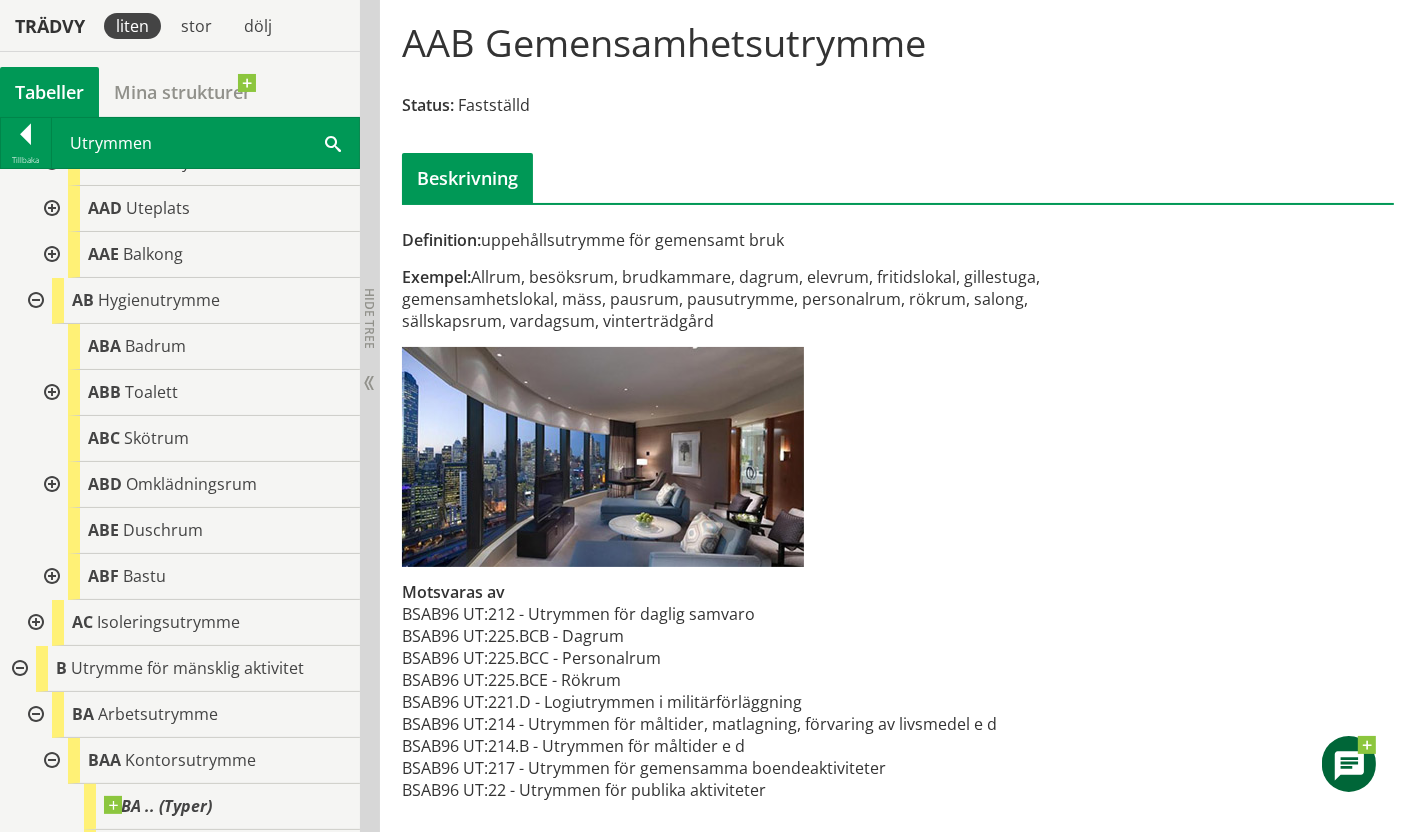 click at bounding box center (50, 393) 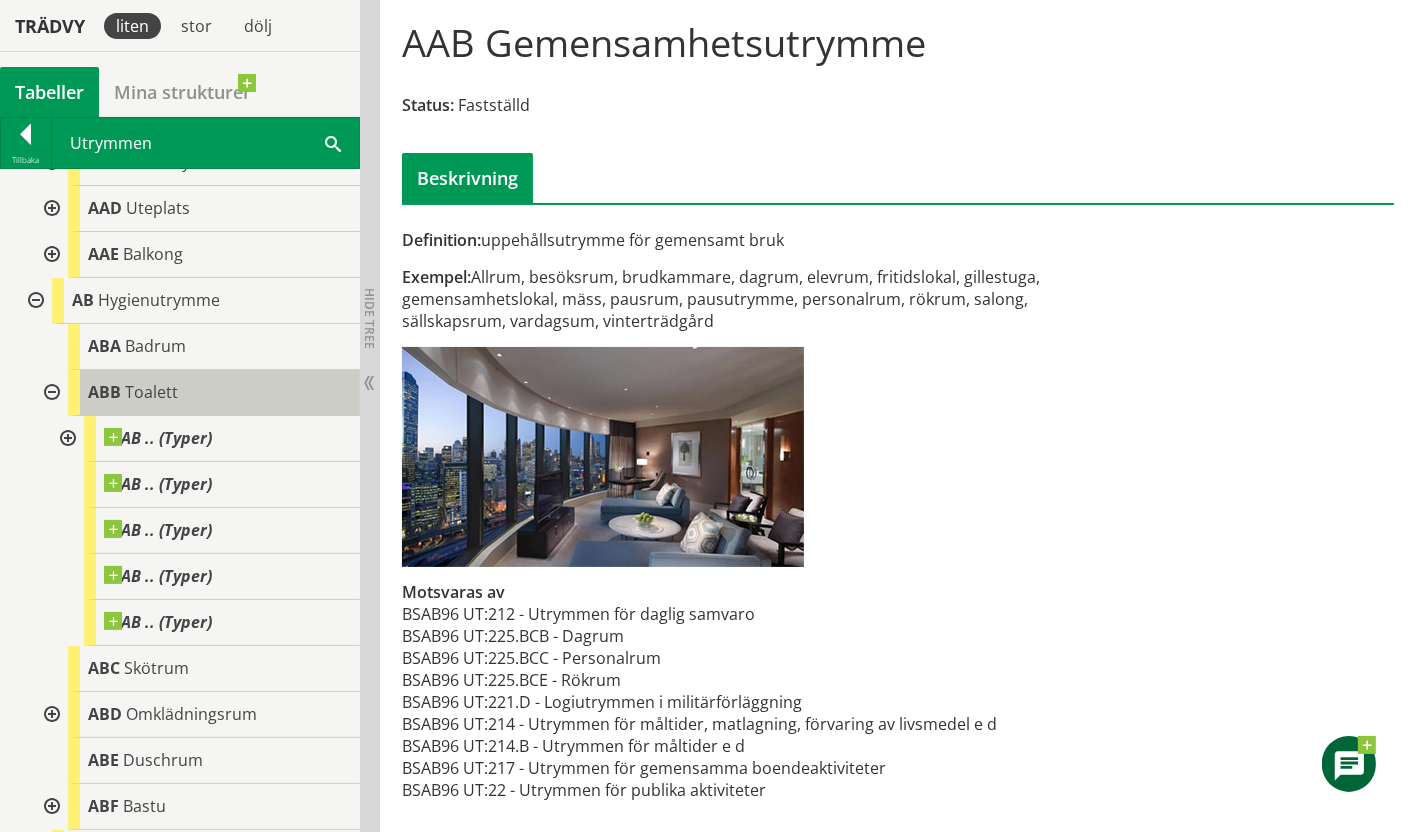 click on "Toalett" at bounding box center (151, 392) 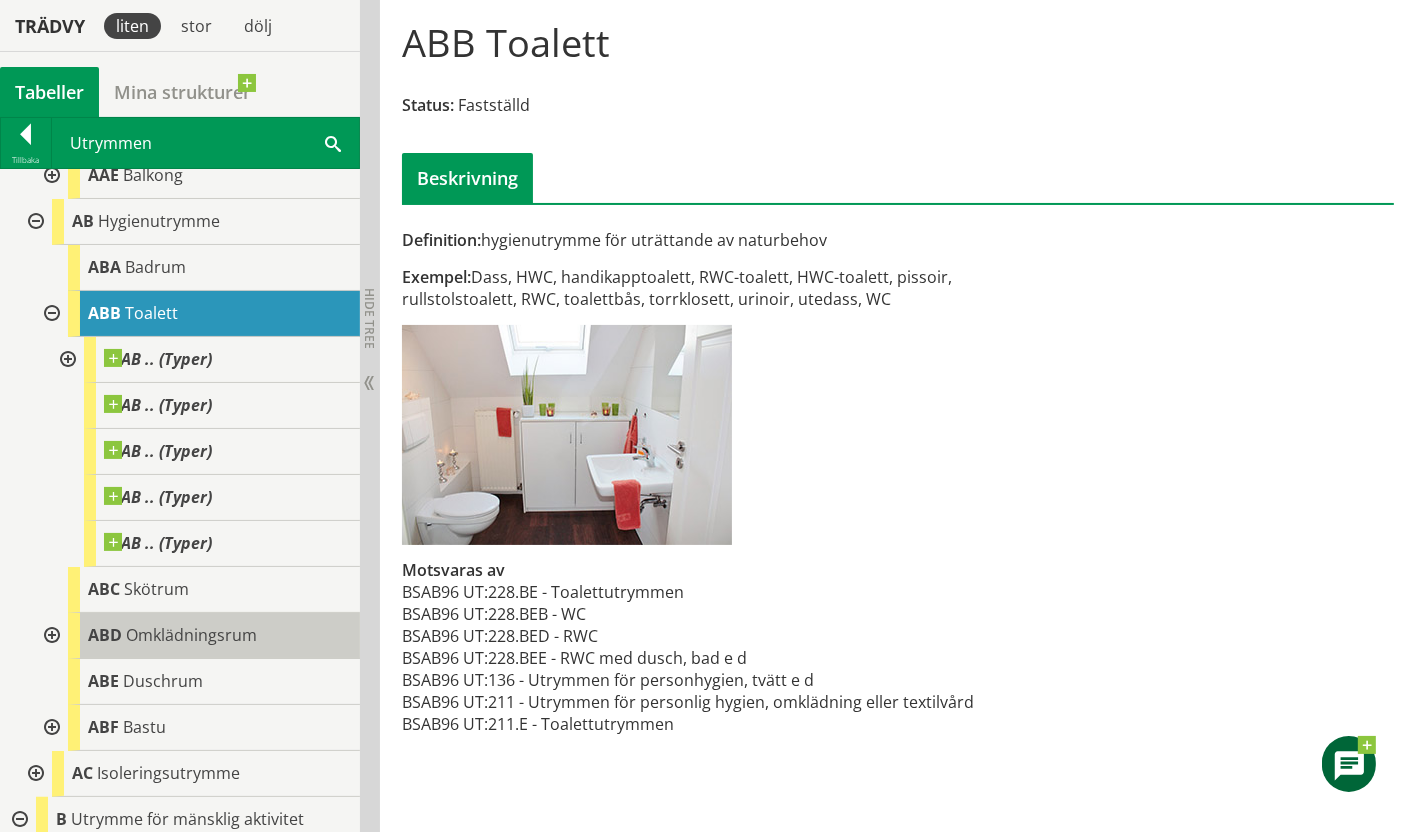 scroll, scrollTop: 555, scrollLeft: 0, axis: vertical 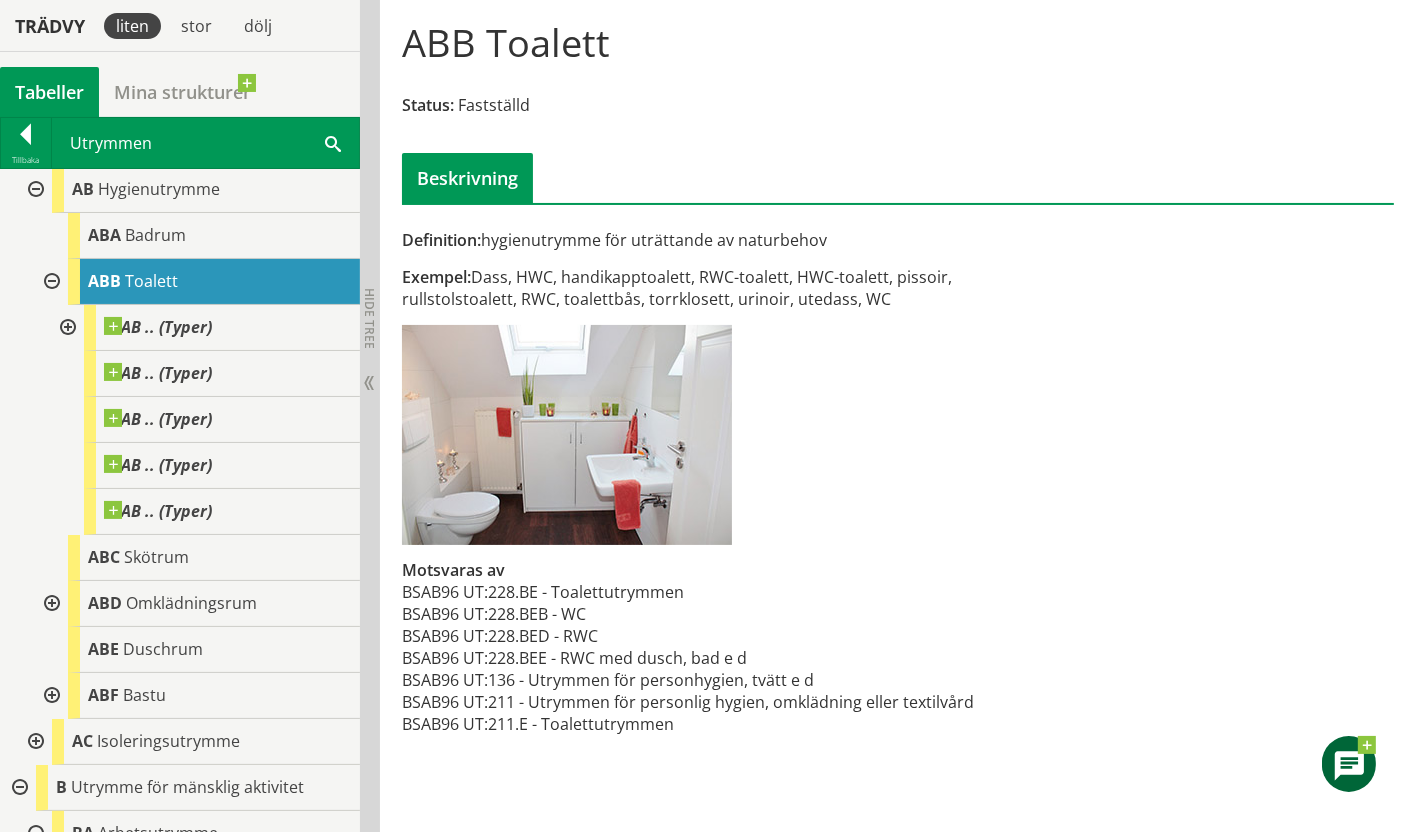 click at bounding box center (50, 604) 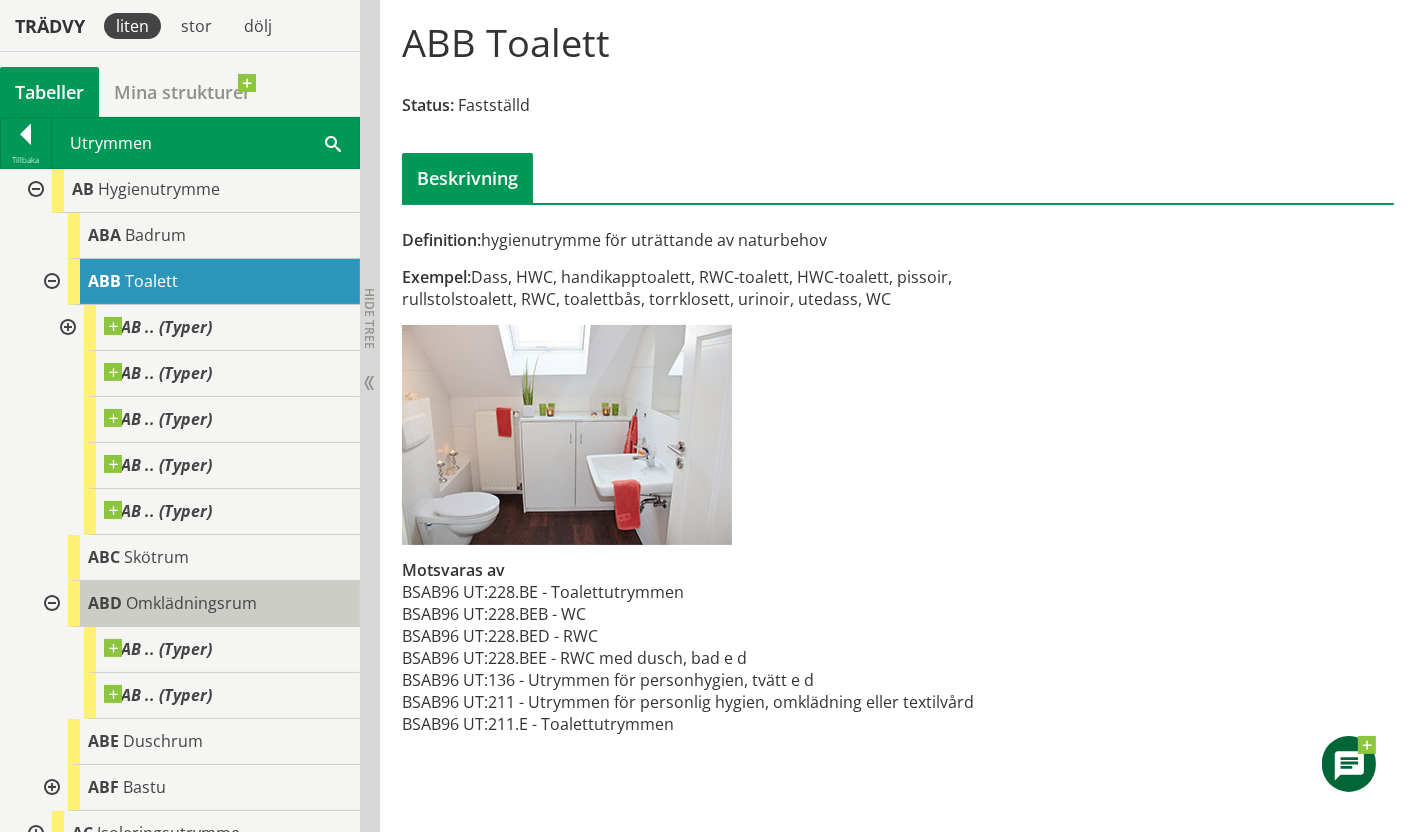 click on "Omklädningsrum" at bounding box center (191, 603) 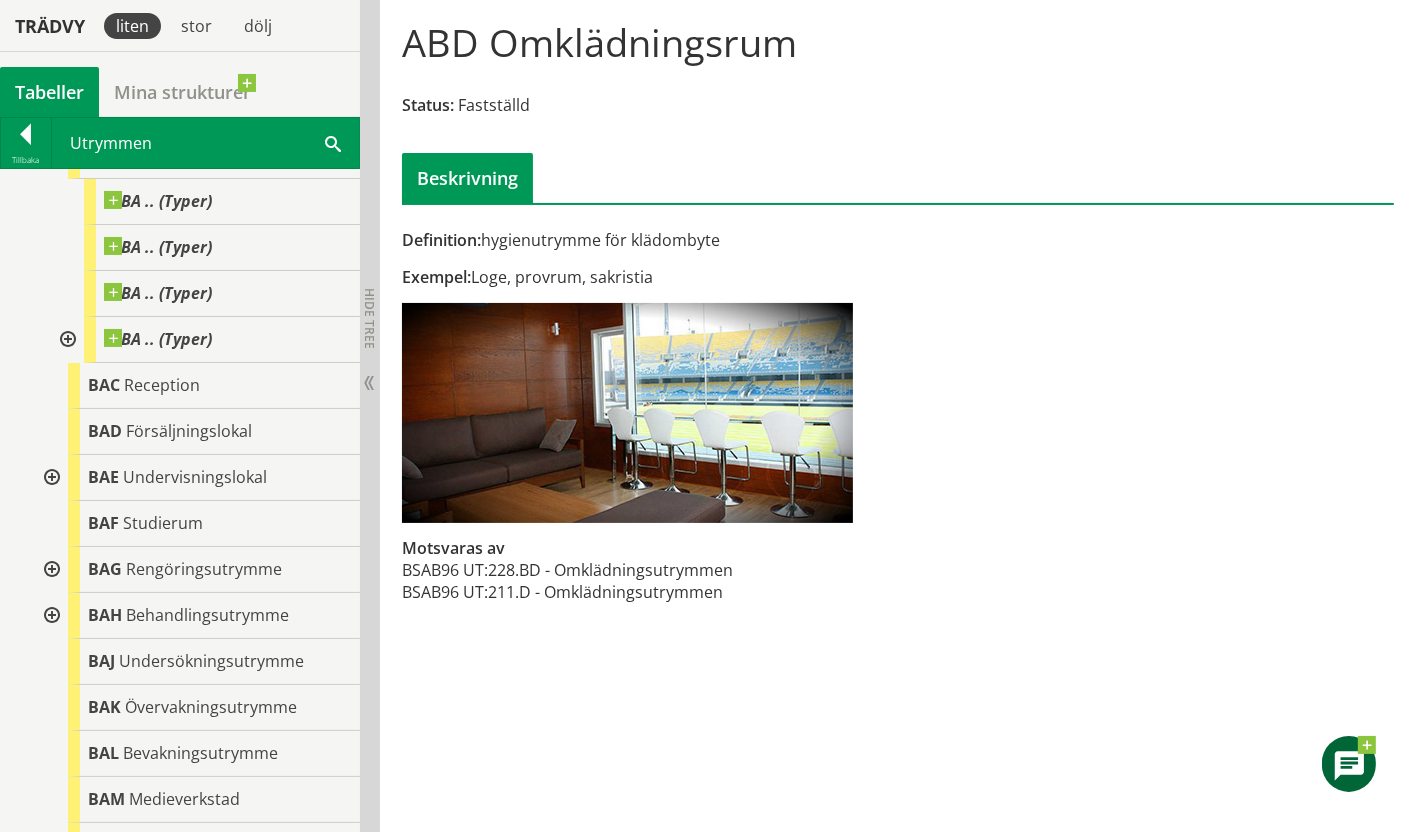 scroll, scrollTop: 1666, scrollLeft: 0, axis: vertical 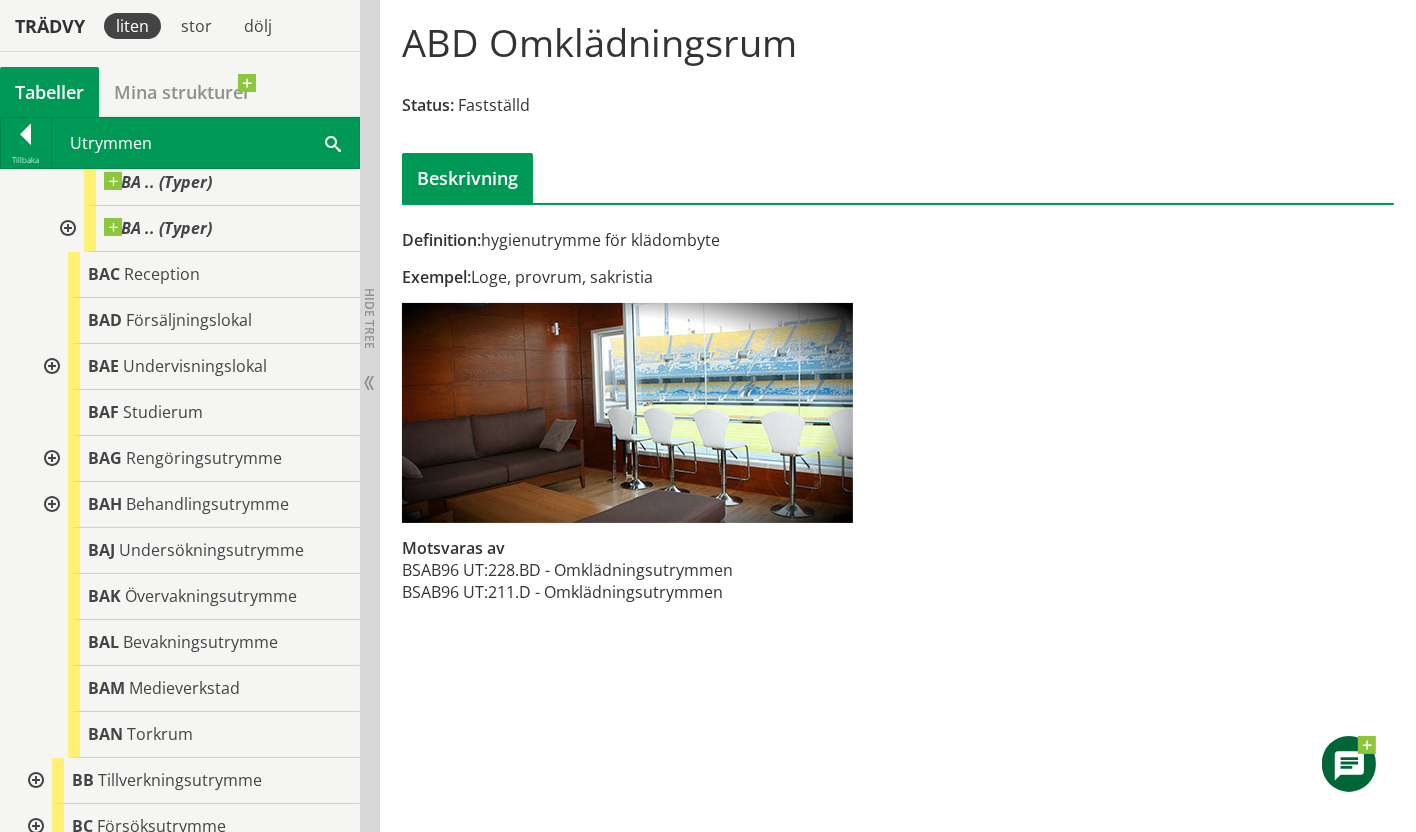 click at bounding box center (50, 459) 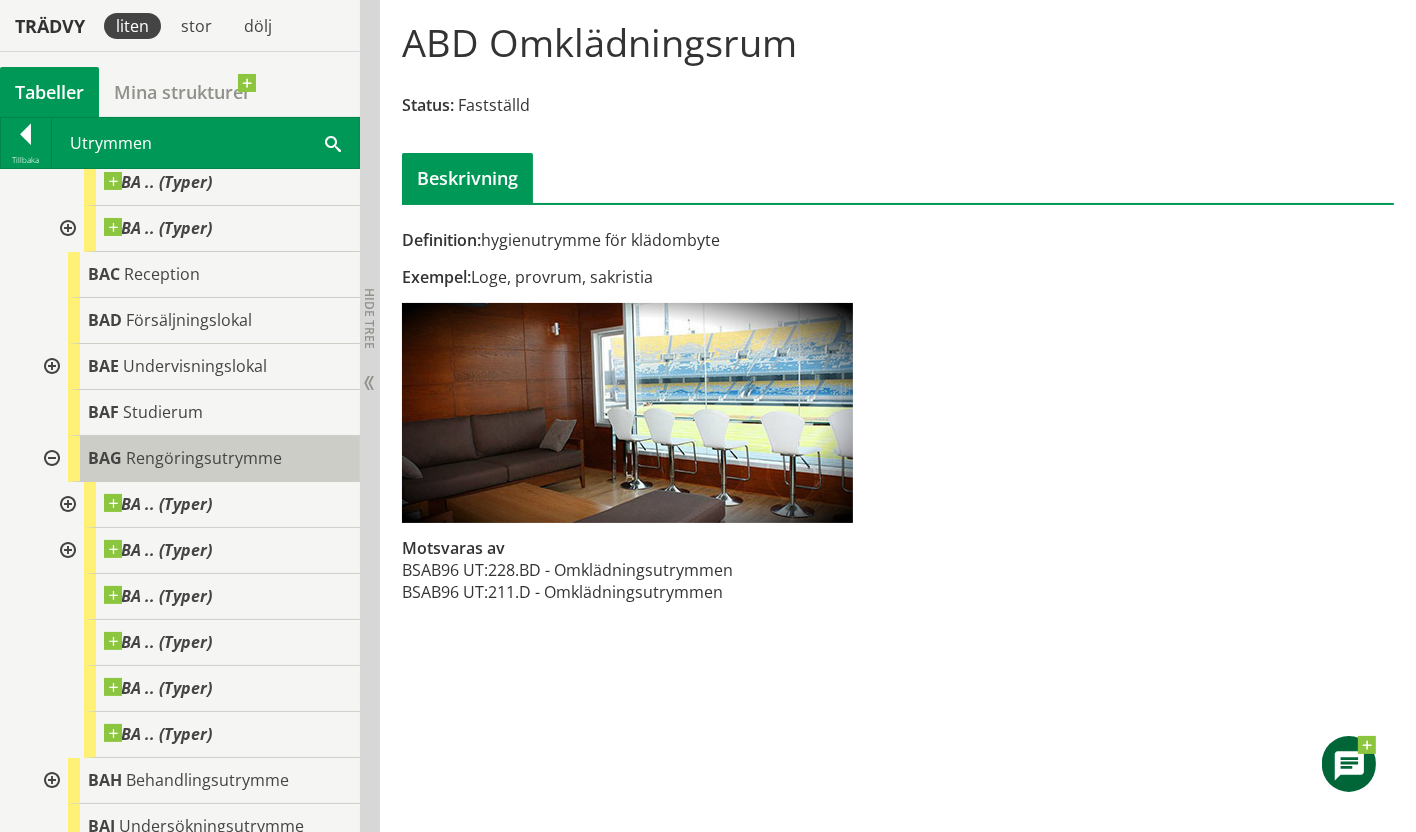 click on "Rengöringsutrymme" at bounding box center (204, 458) 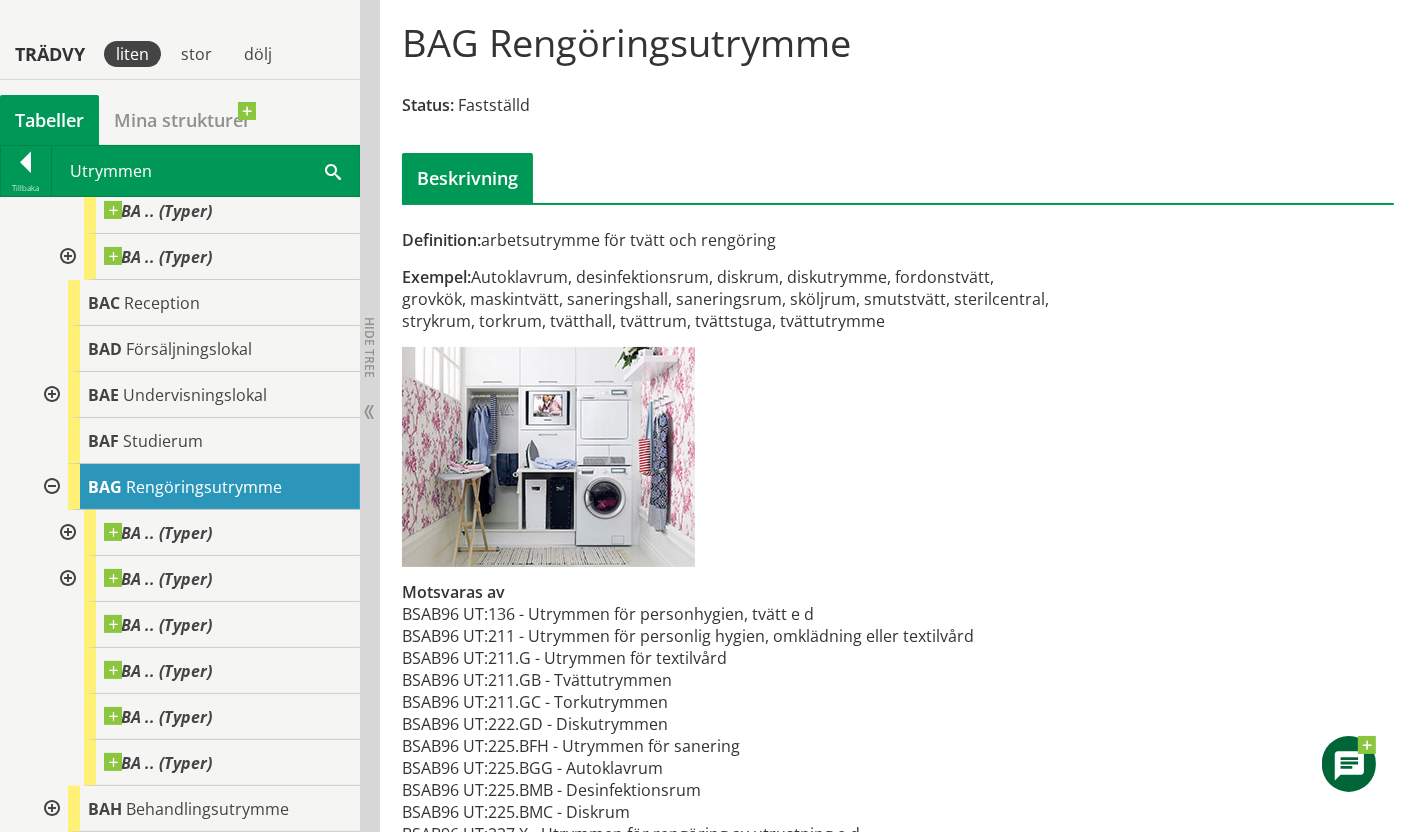 scroll, scrollTop: 310, scrollLeft: 0, axis: vertical 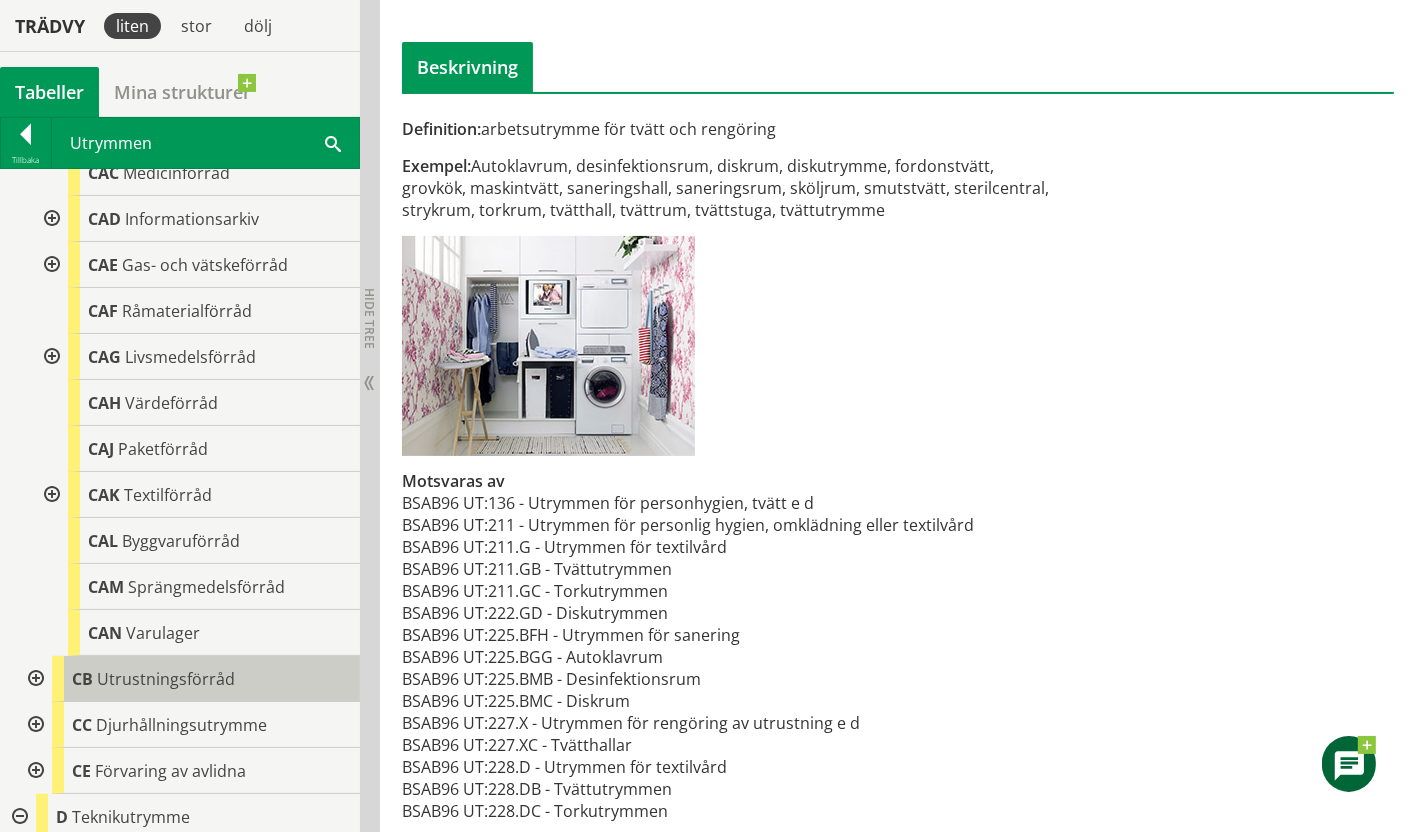 click on "Utrustningsförråd" at bounding box center (166, 679) 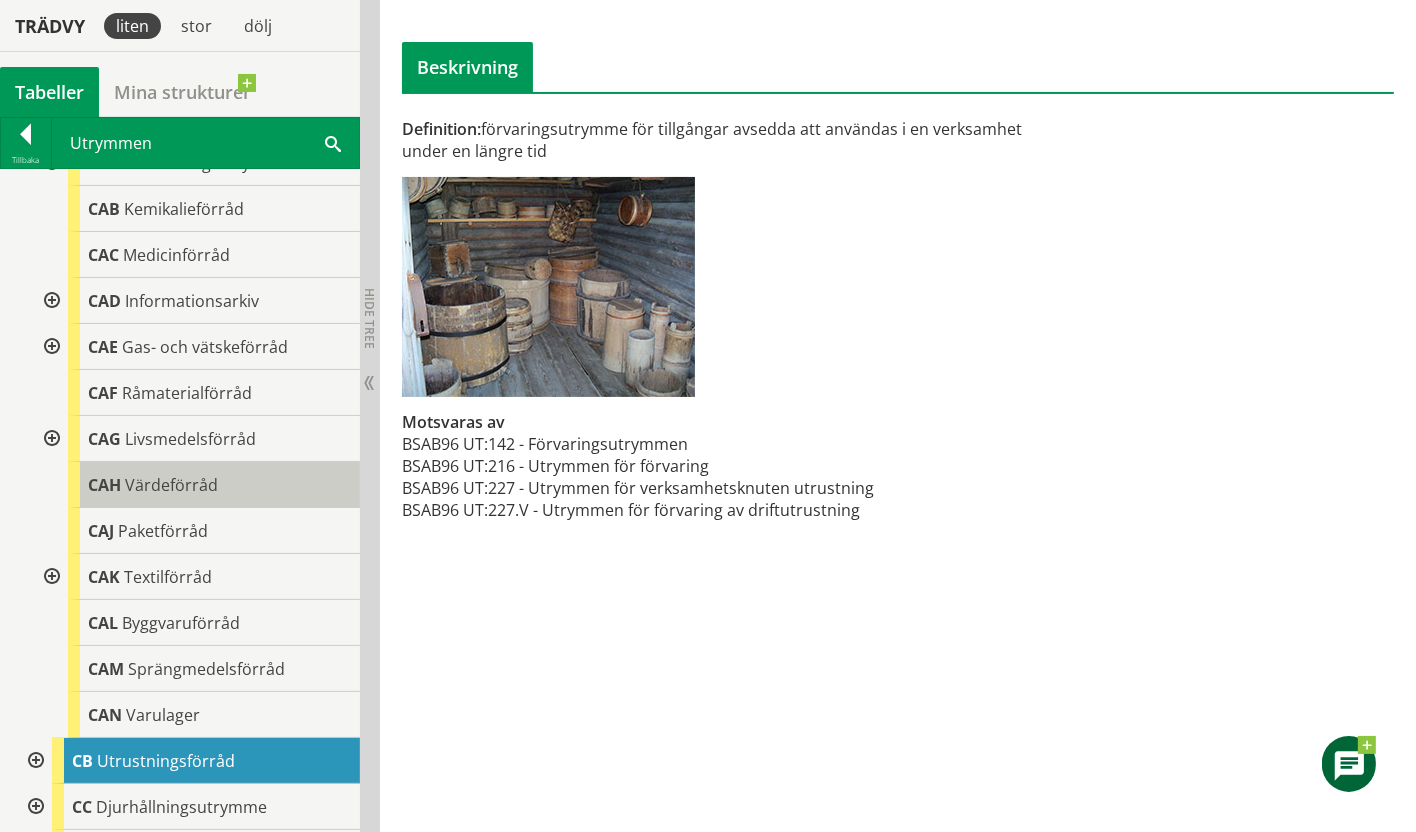 scroll, scrollTop: 3111, scrollLeft: 0, axis: vertical 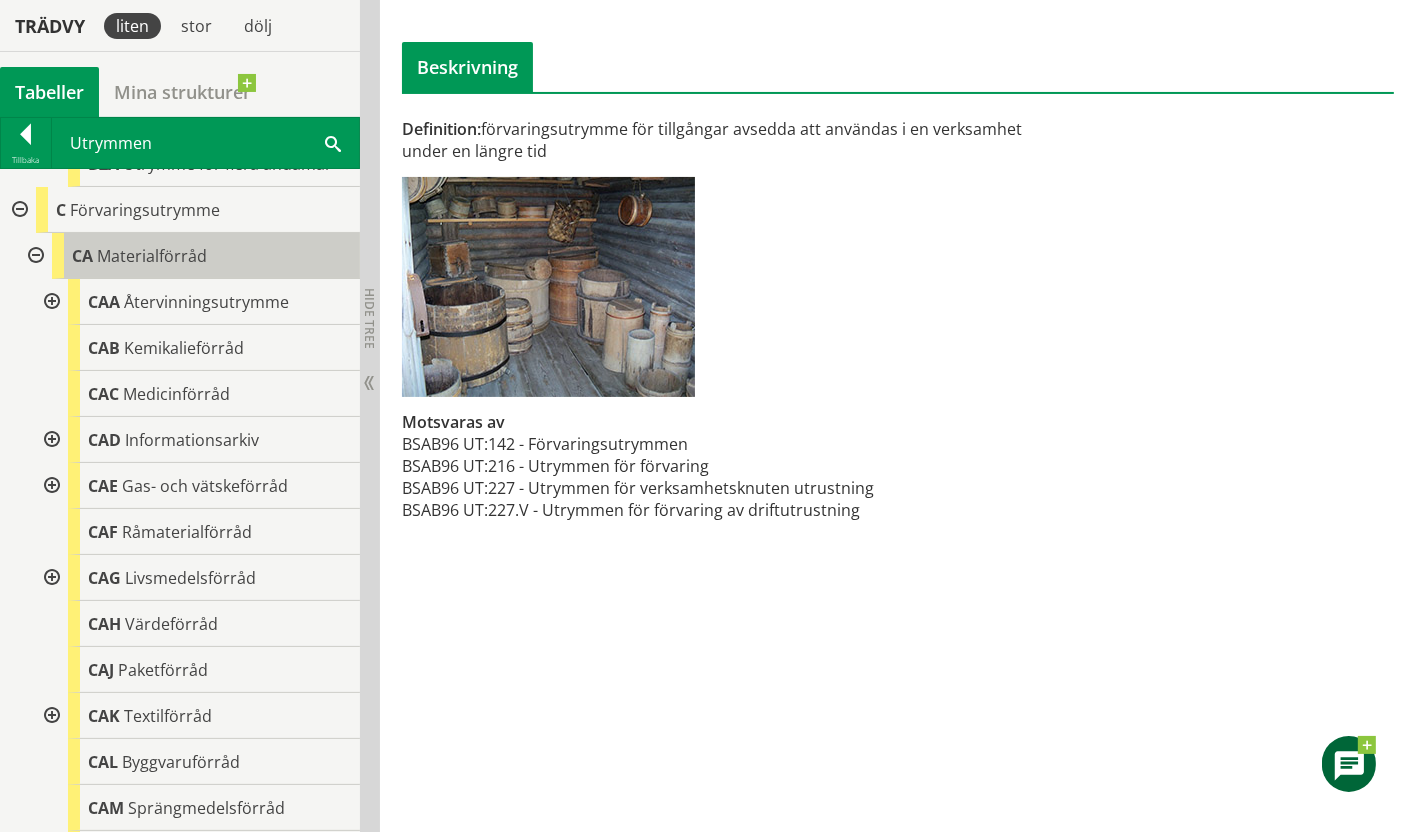 click on "Materialförråd" at bounding box center (152, 256) 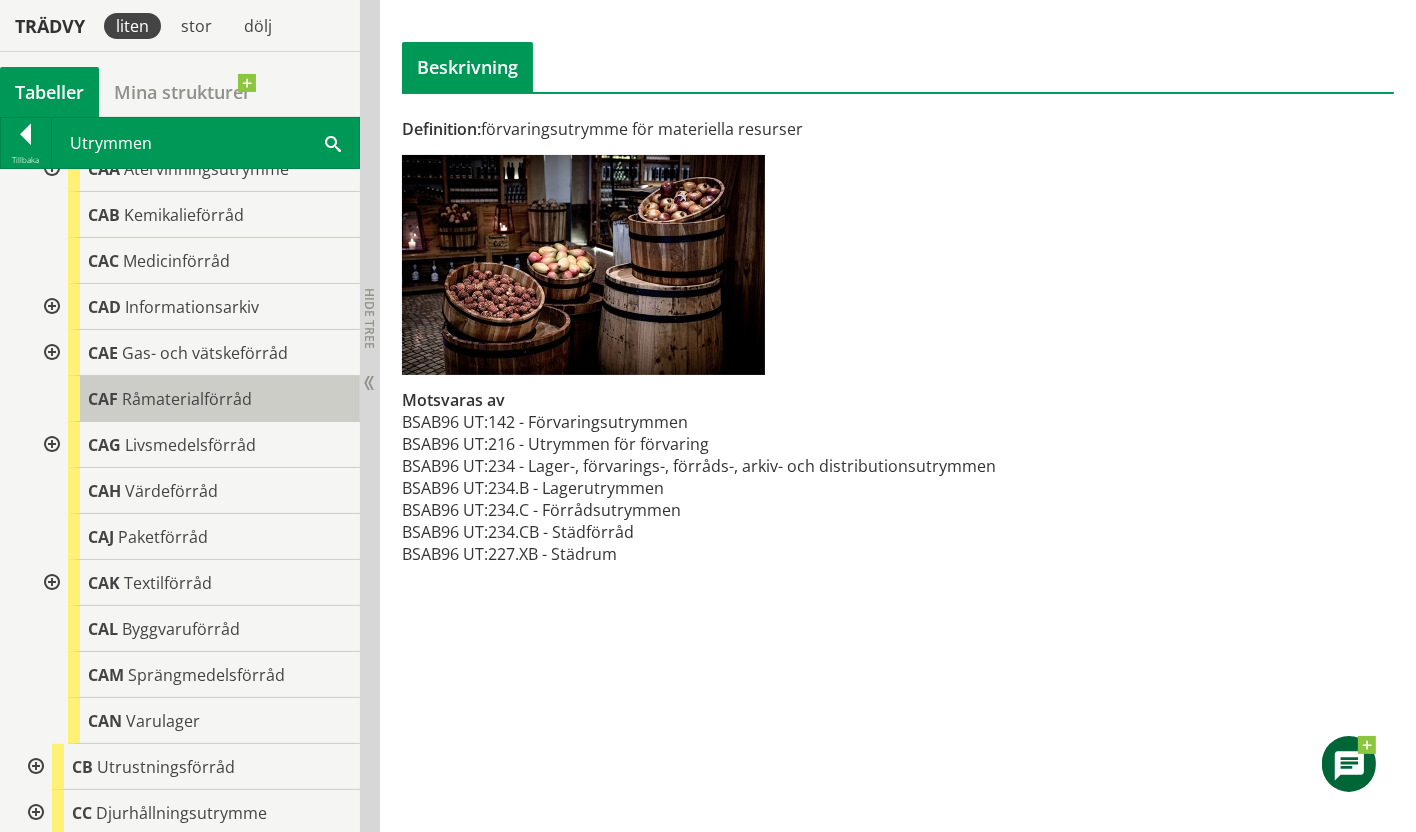 scroll, scrollTop: 3332, scrollLeft: 0, axis: vertical 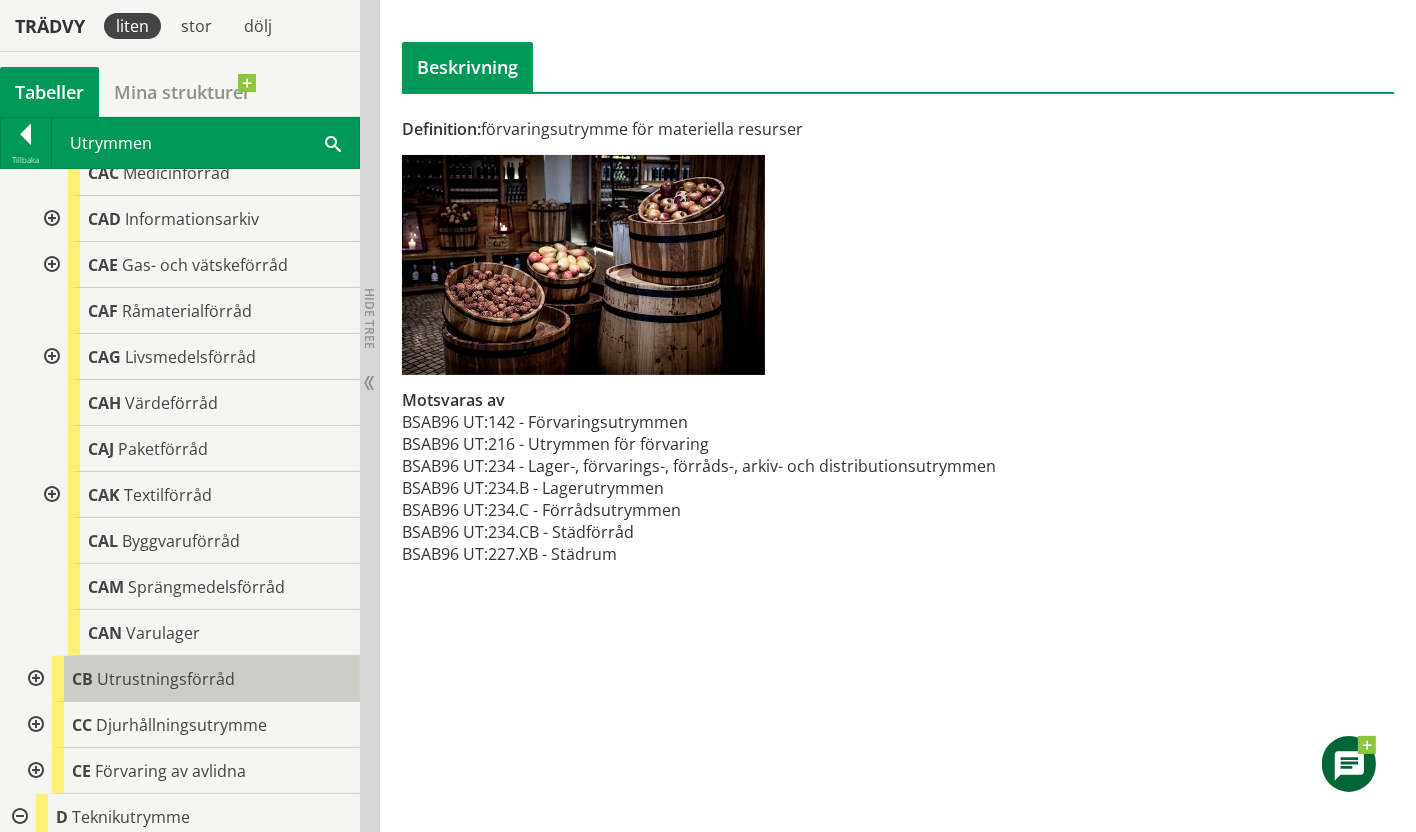 click on "Utrustningsförråd" at bounding box center [166, 679] 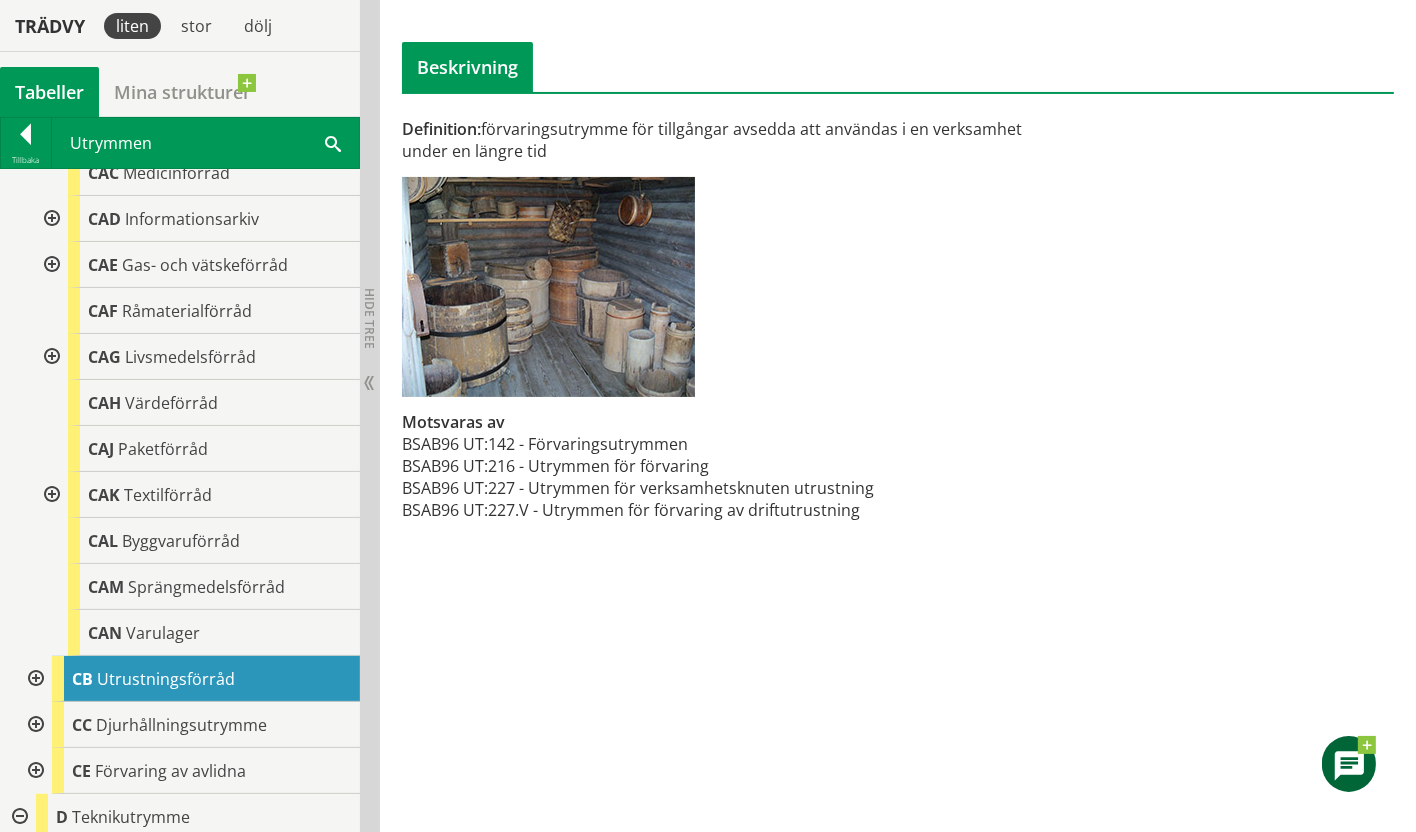 click at bounding box center [34, 679] 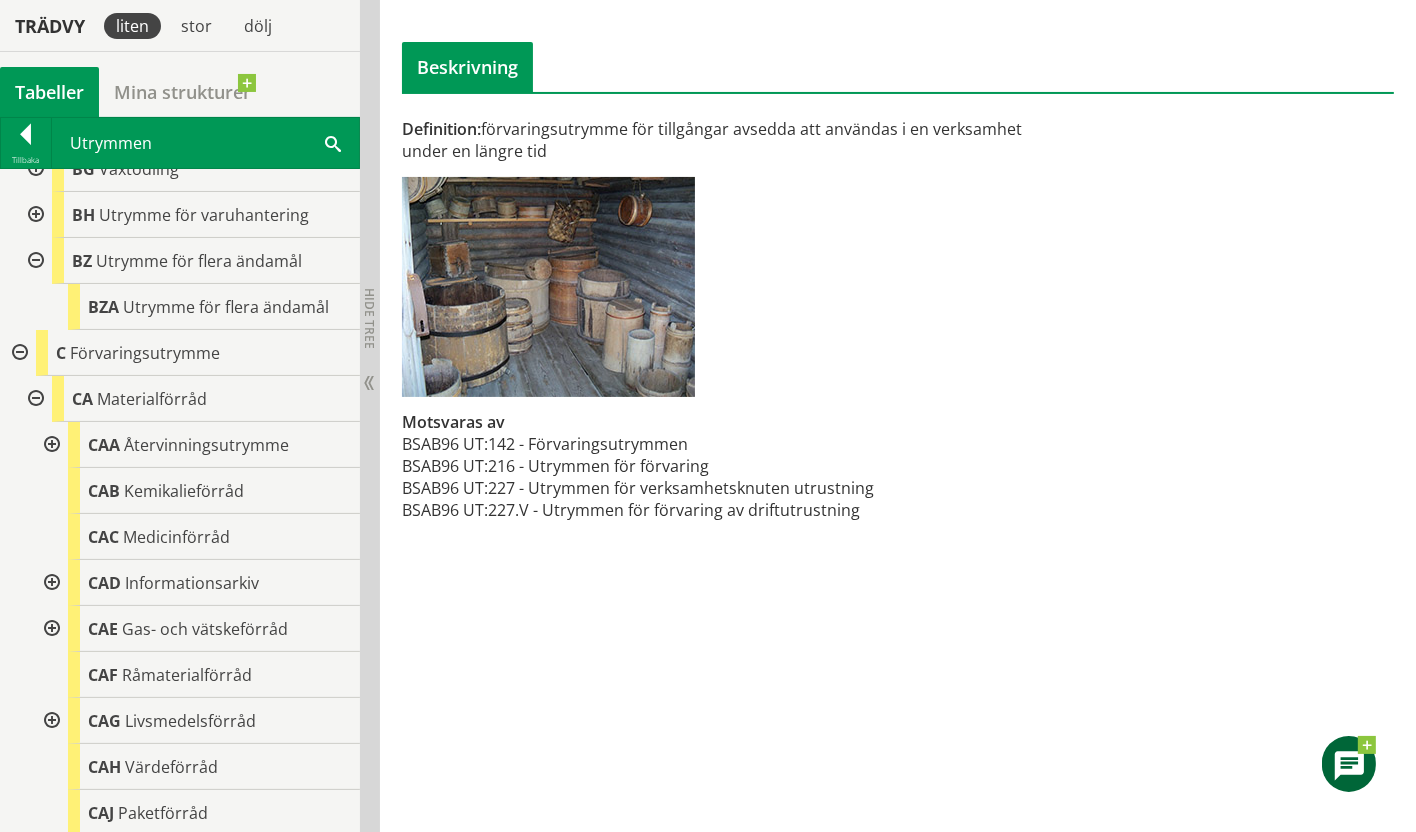 scroll, scrollTop: 2888, scrollLeft: 0, axis: vertical 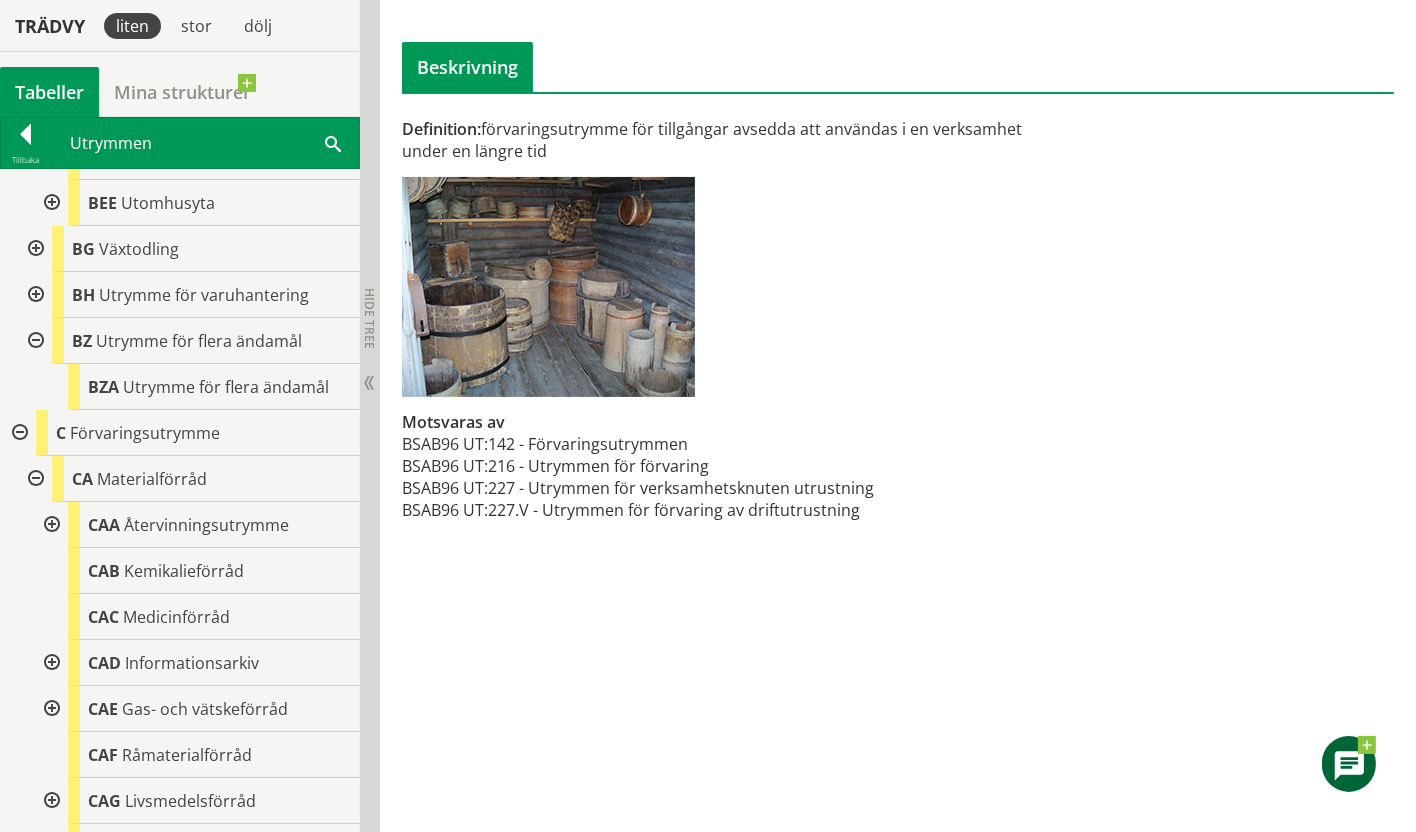 click at bounding box center (18, 433) 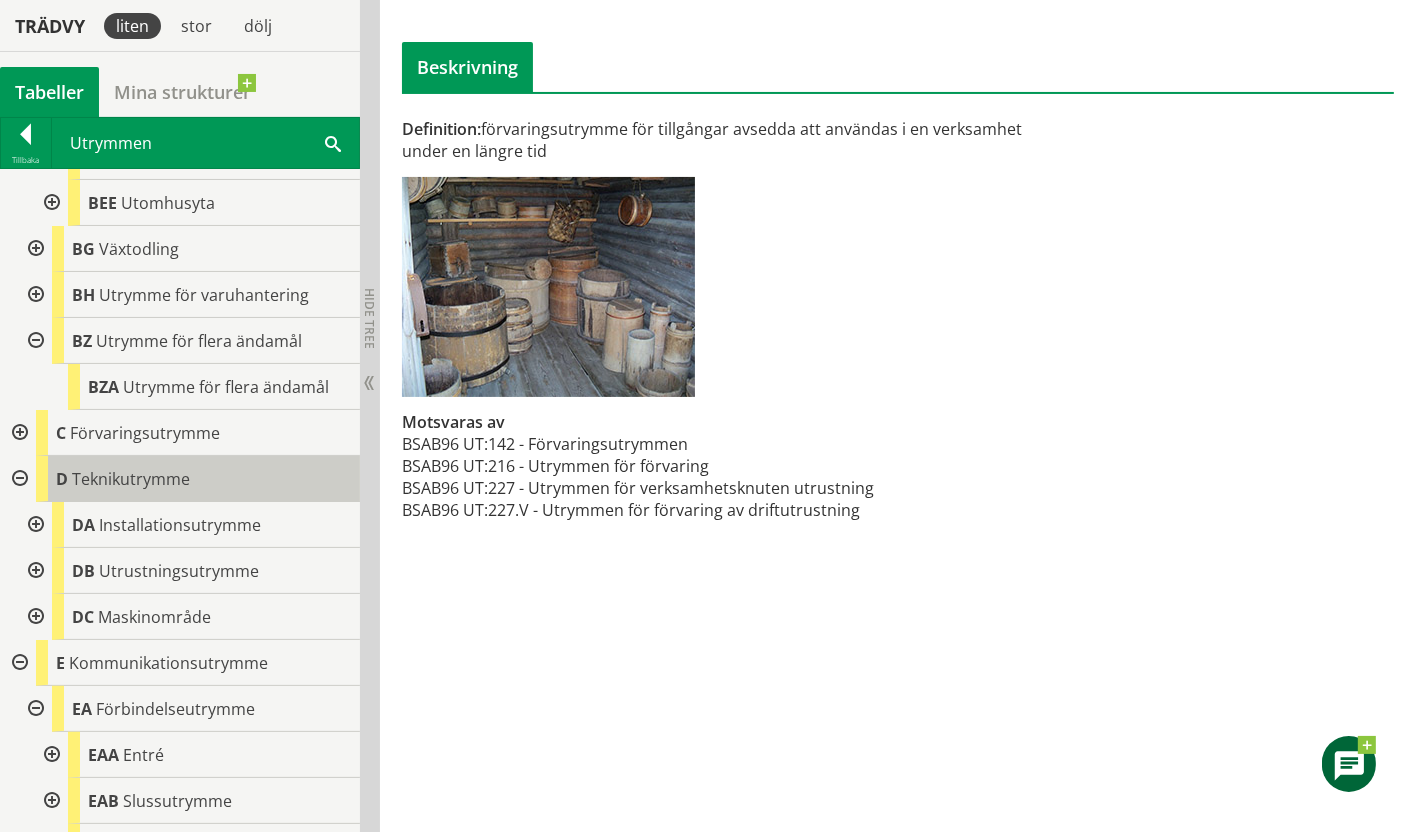 click on "Teknikutrymme" at bounding box center [131, 479] 